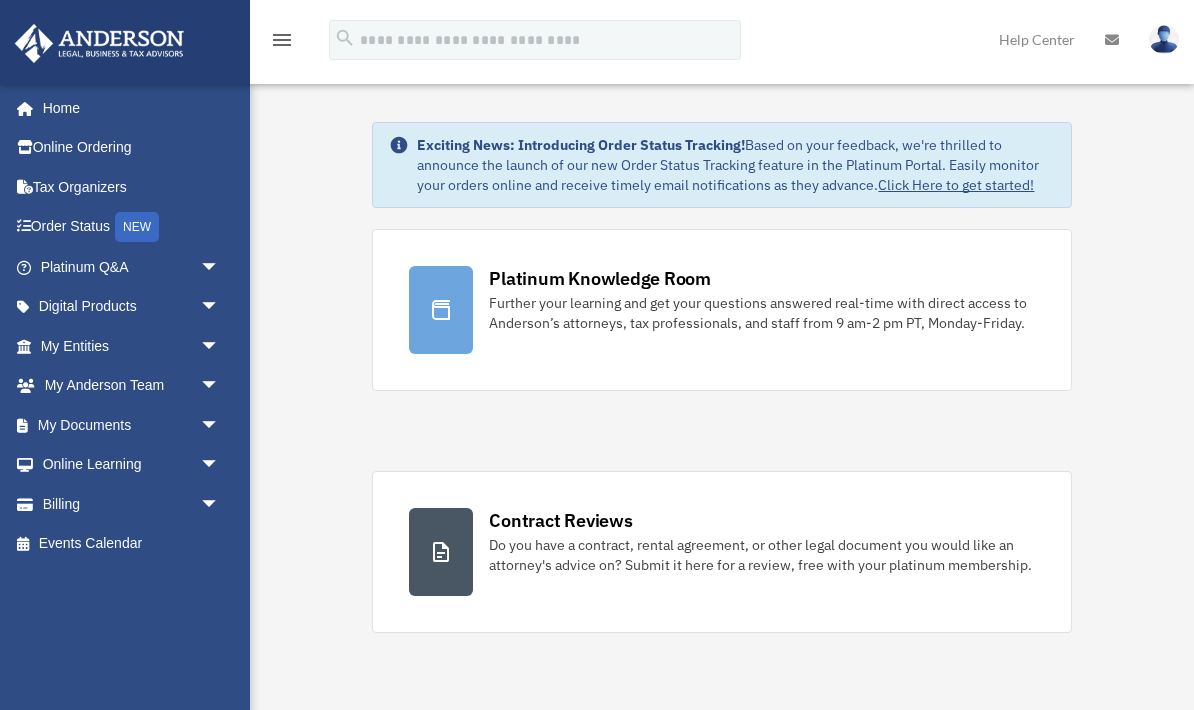 scroll, scrollTop: 0, scrollLeft: 0, axis: both 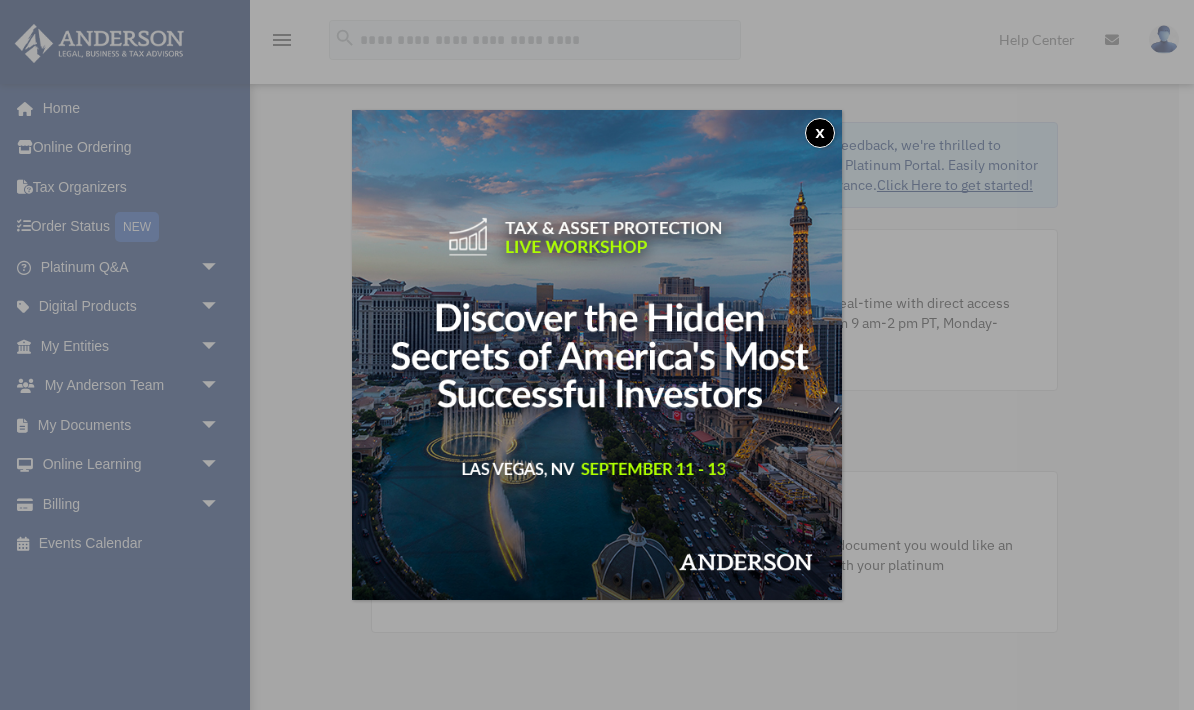 click on "x" at bounding box center [820, 133] 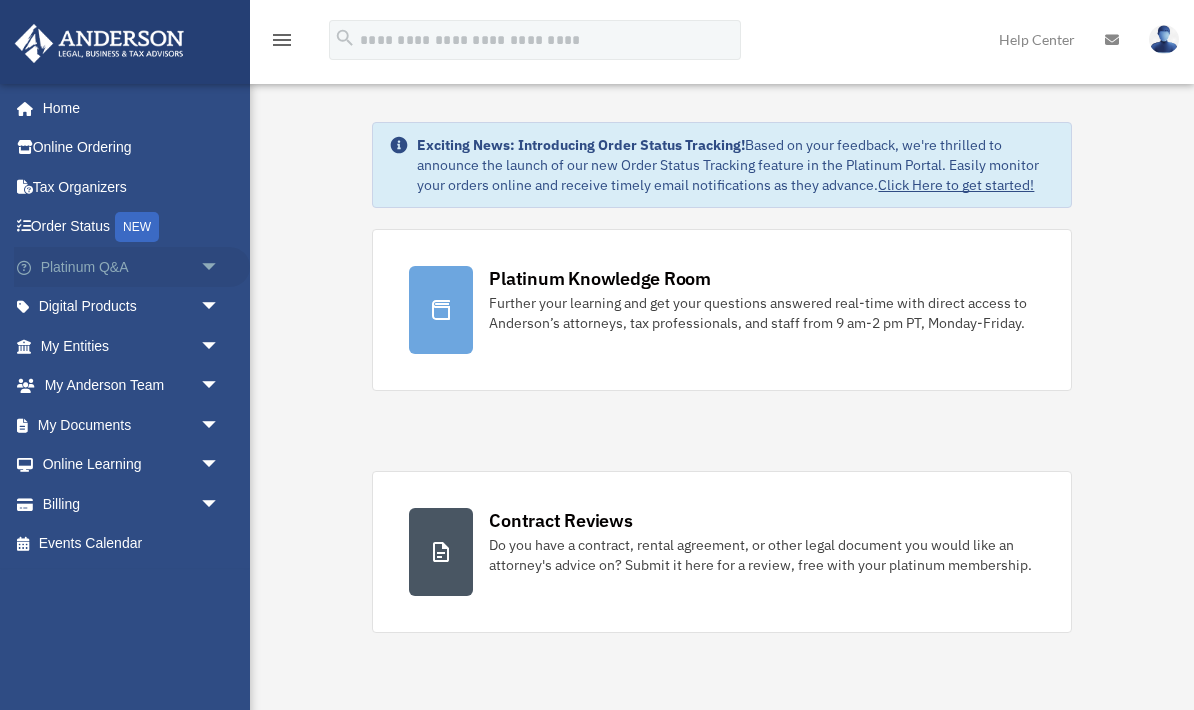 click on "arrow_drop_down" at bounding box center [220, 267] 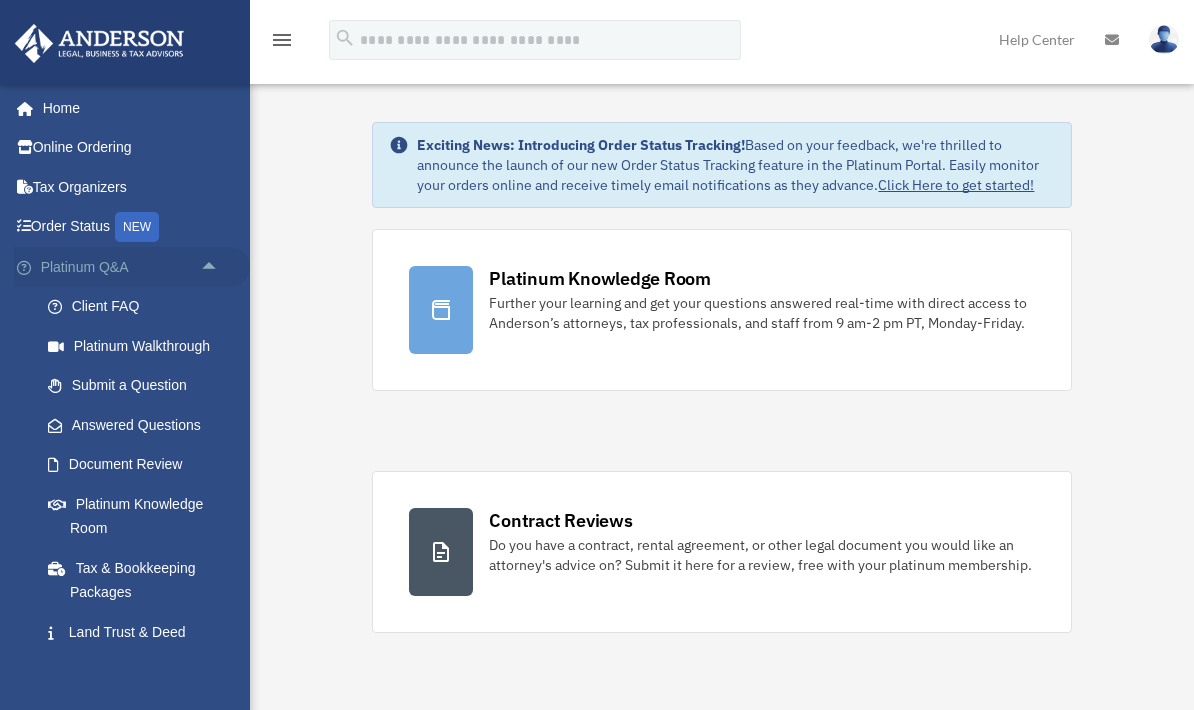 click on "arrow_drop_up" at bounding box center [220, 267] 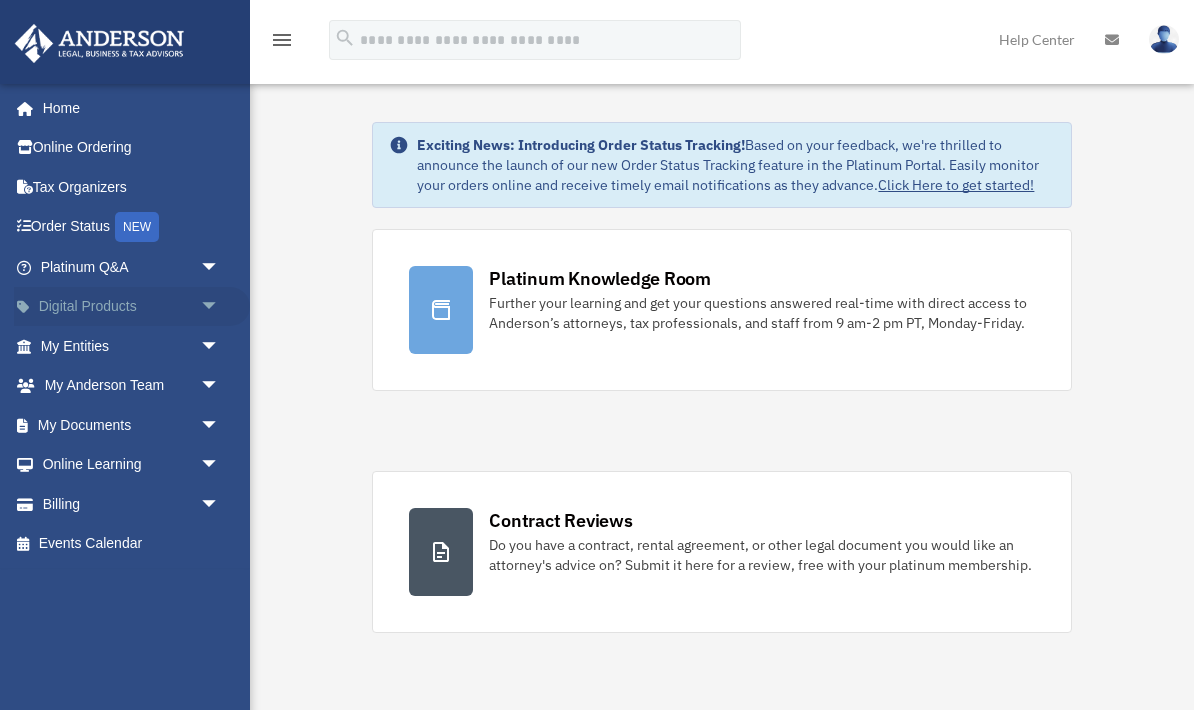 click on "arrow_drop_down" at bounding box center (220, 307) 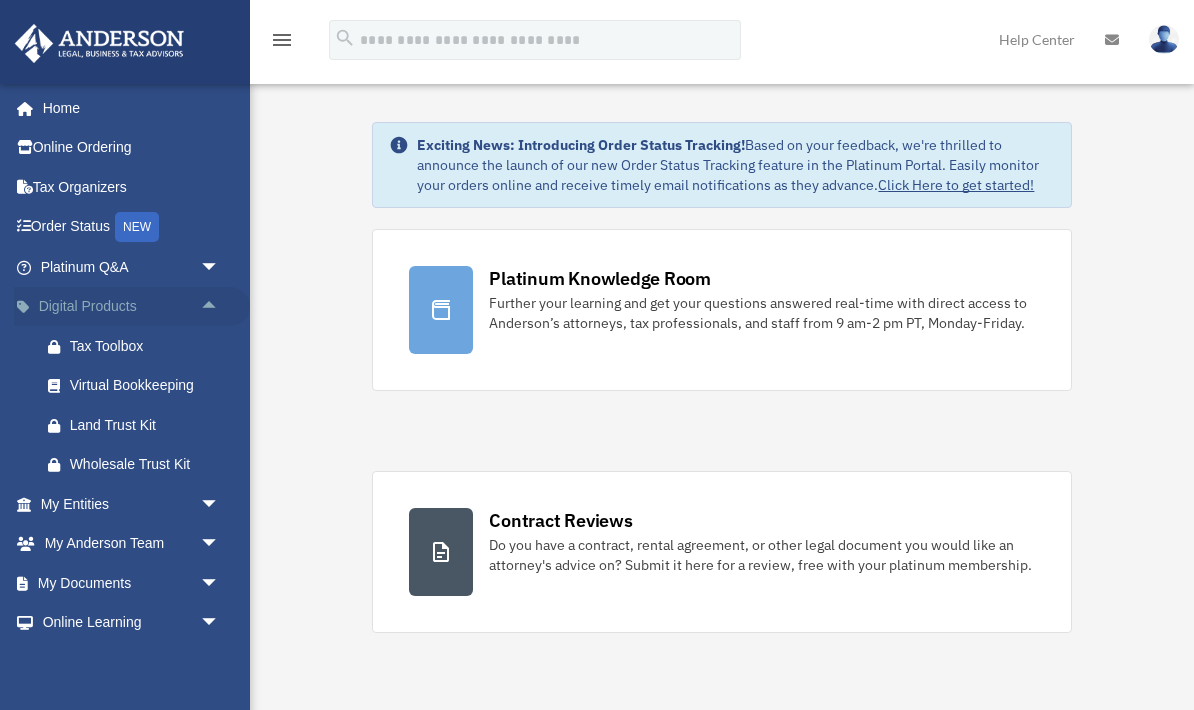 click on "arrow_drop_up" at bounding box center (220, 307) 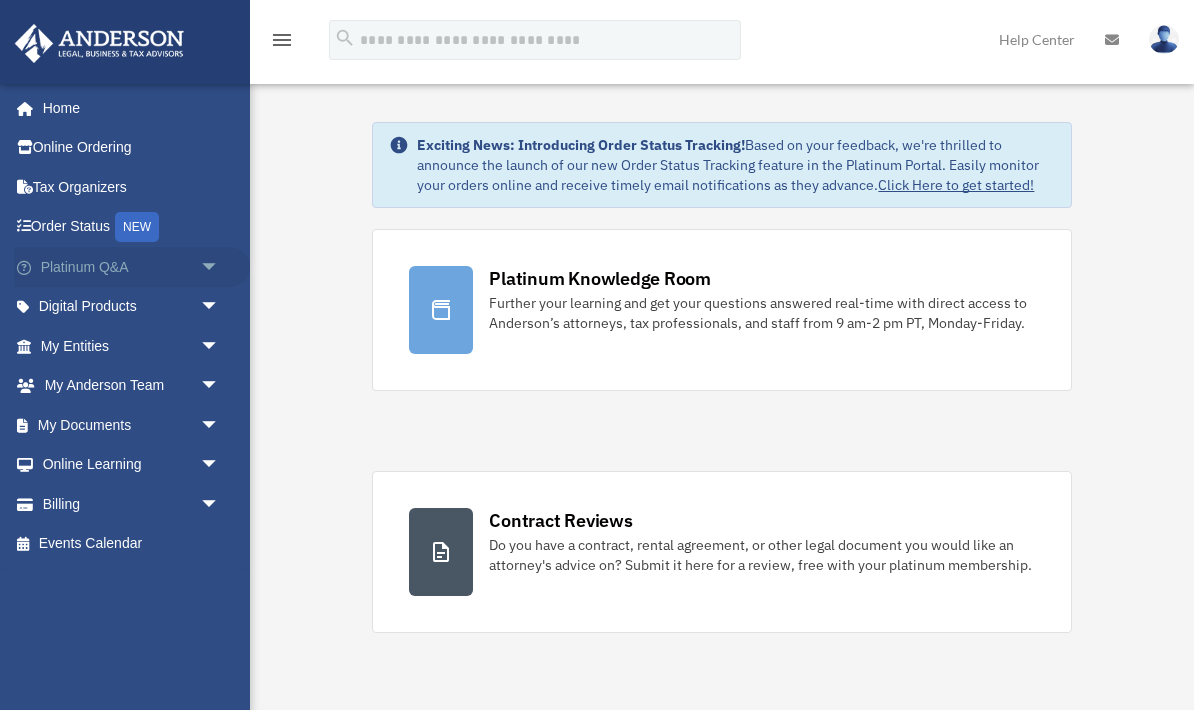 click on "arrow_drop_down" at bounding box center (220, 267) 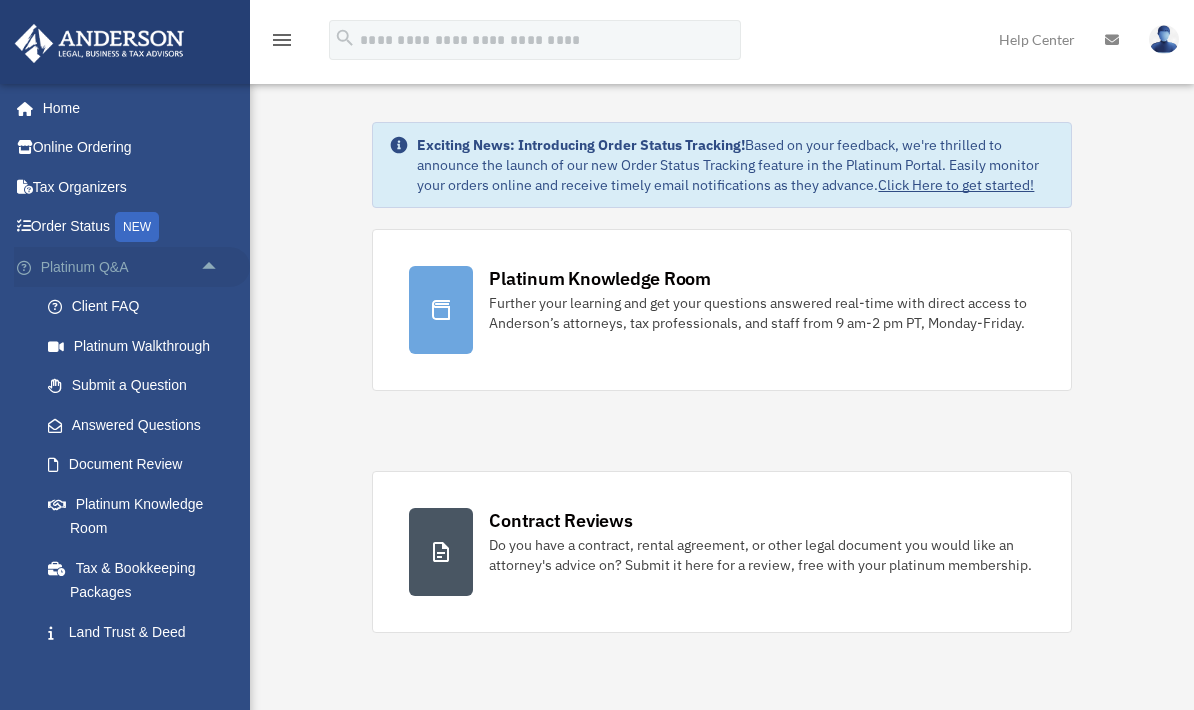 click on "arrow_drop_up" at bounding box center [220, 267] 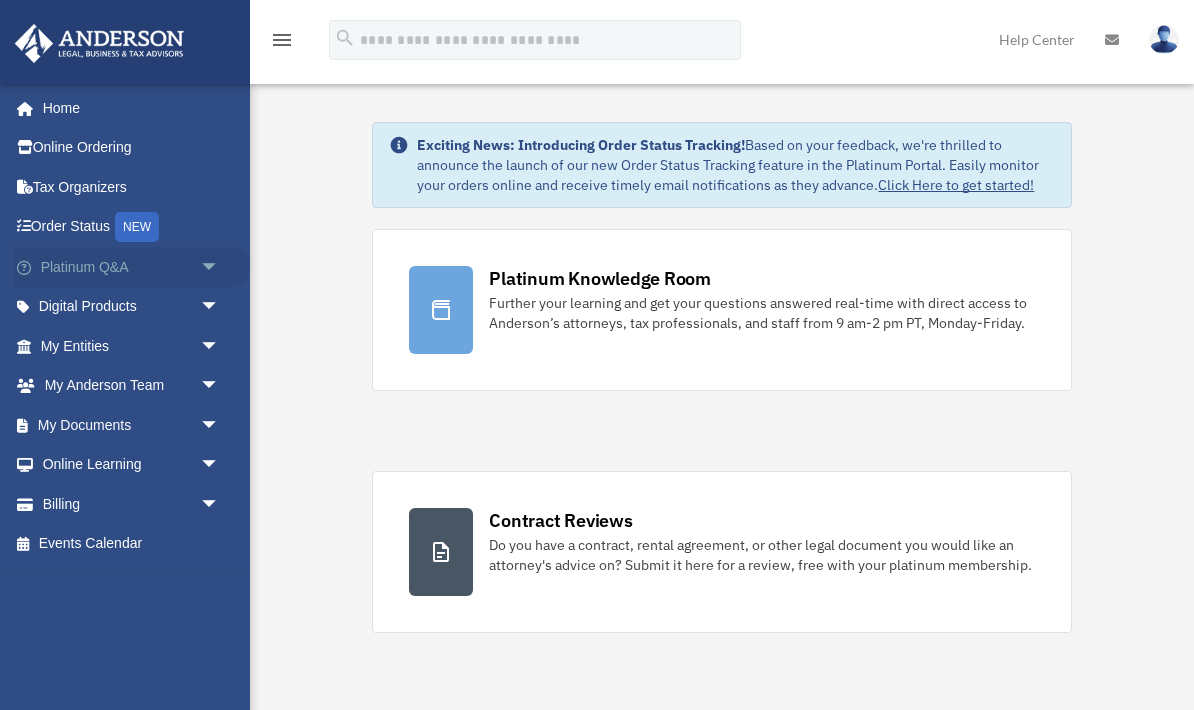 click on "arrow_drop_down" at bounding box center [220, 267] 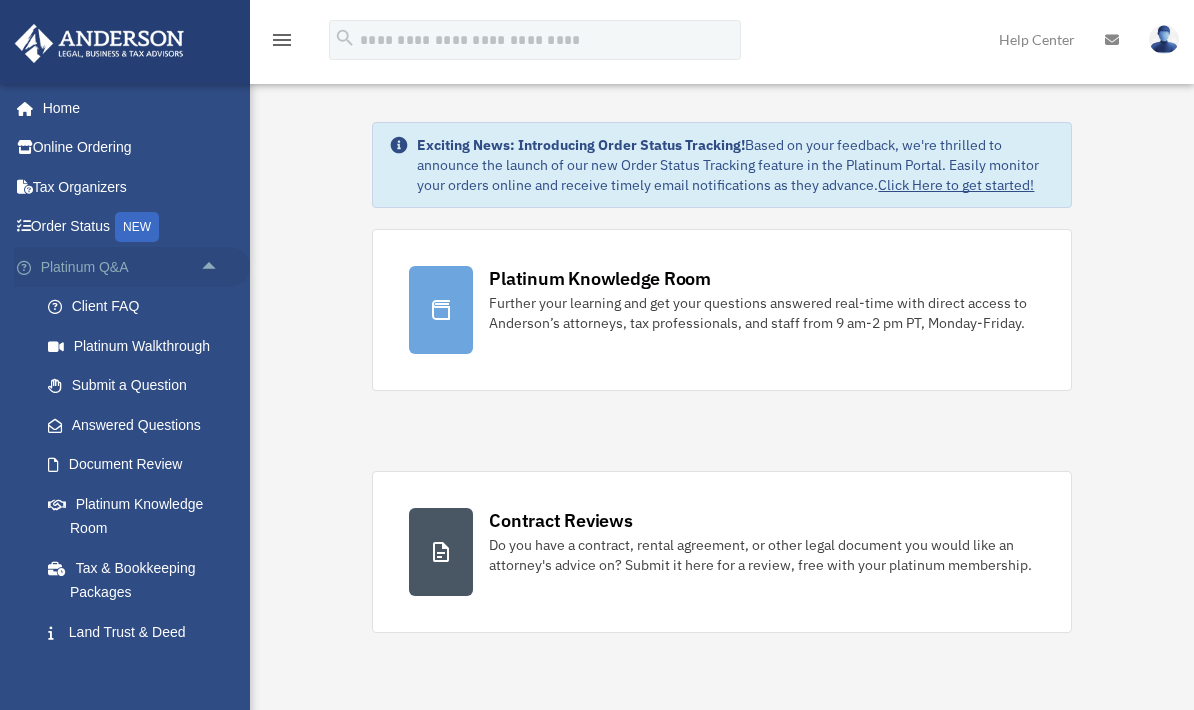 click on "arrow_drop_up" at bounding box center (220, 267) 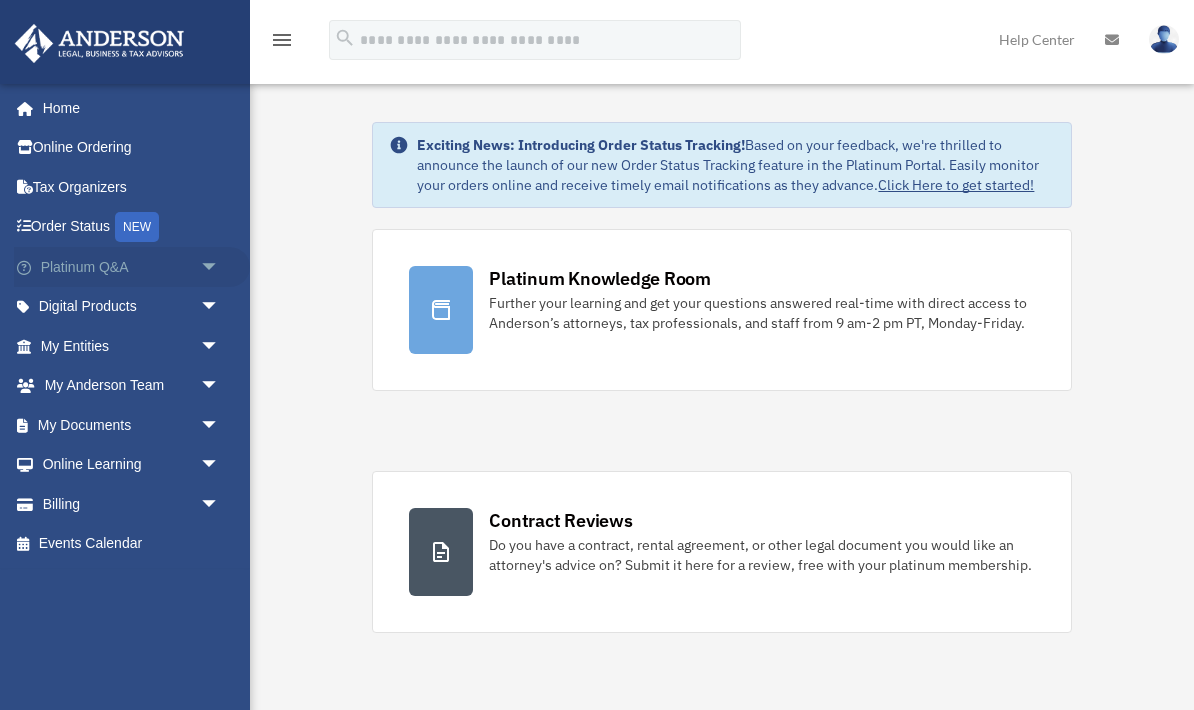 click on "arrow_drop_down" at bounding box center (220, 267) 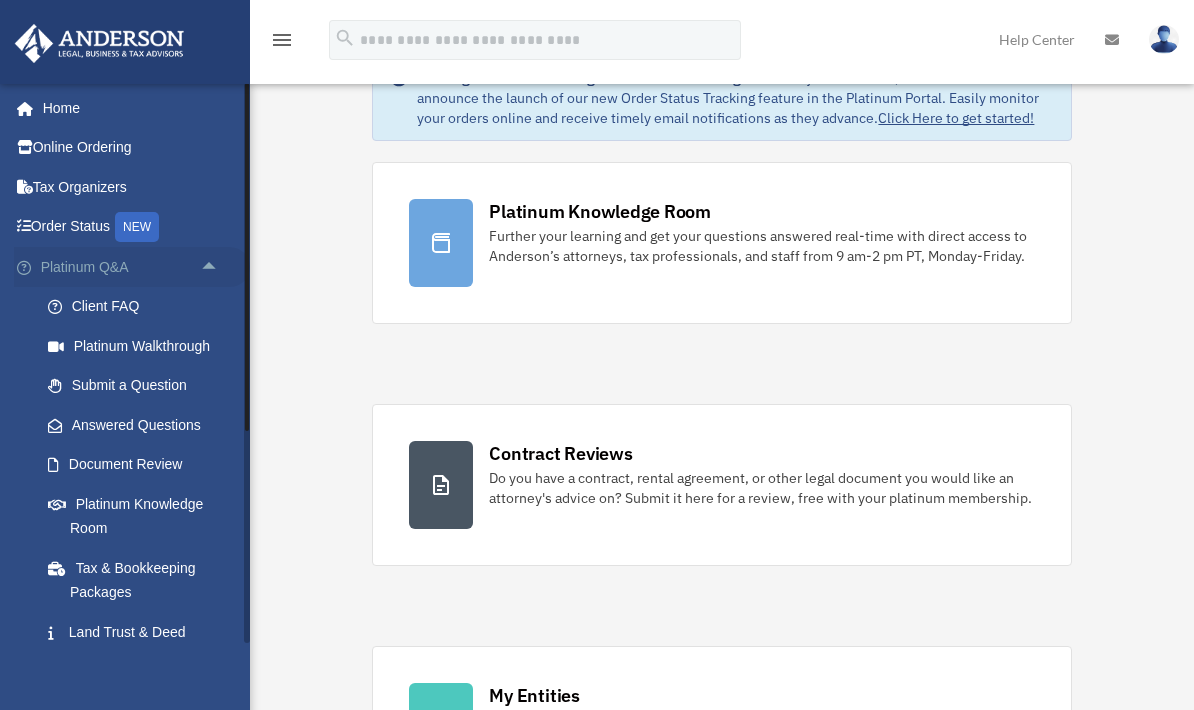 scroll, scrollTop: 0, scrollLeft: 0, axis: both 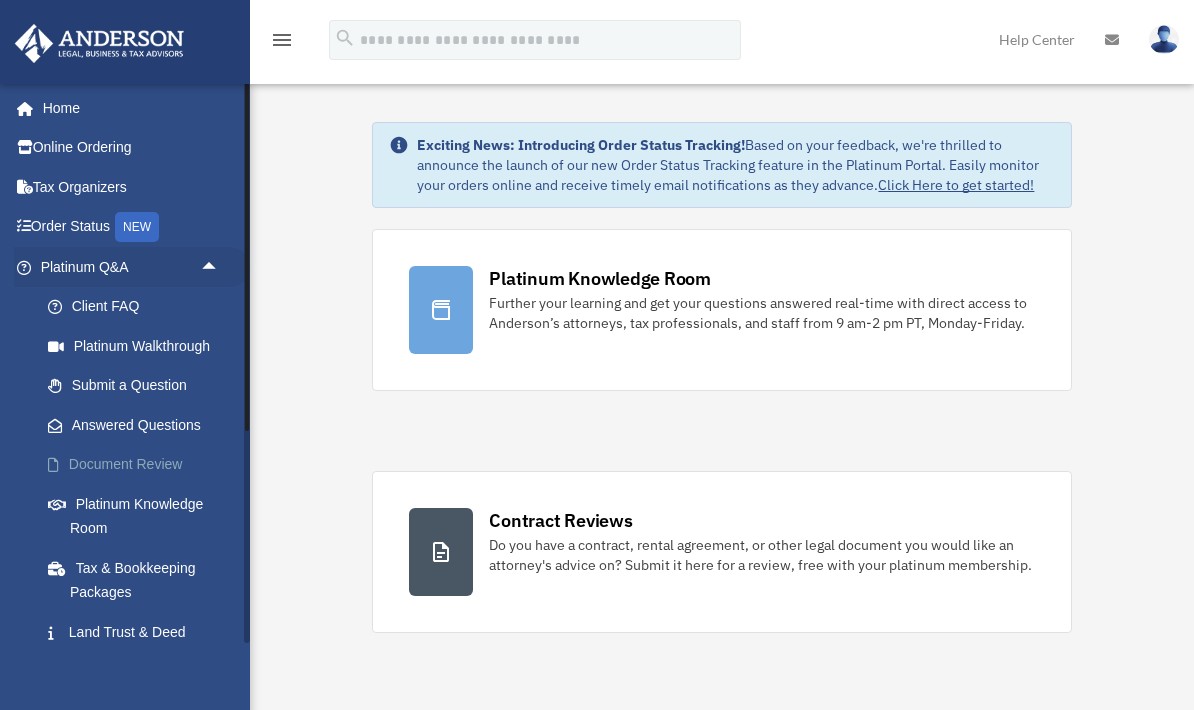 click on "Document Review" at bounding box center [139, 465] 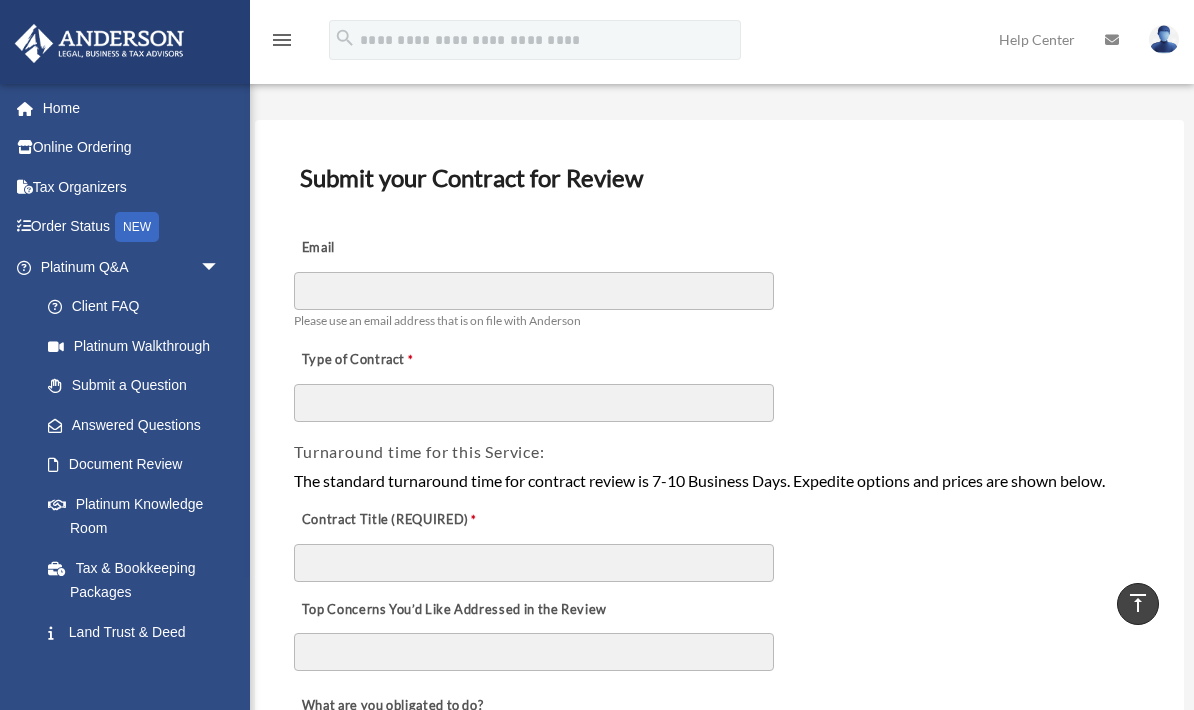 scroll, scrollTop: 0, scrollLeft: 0, axis: both 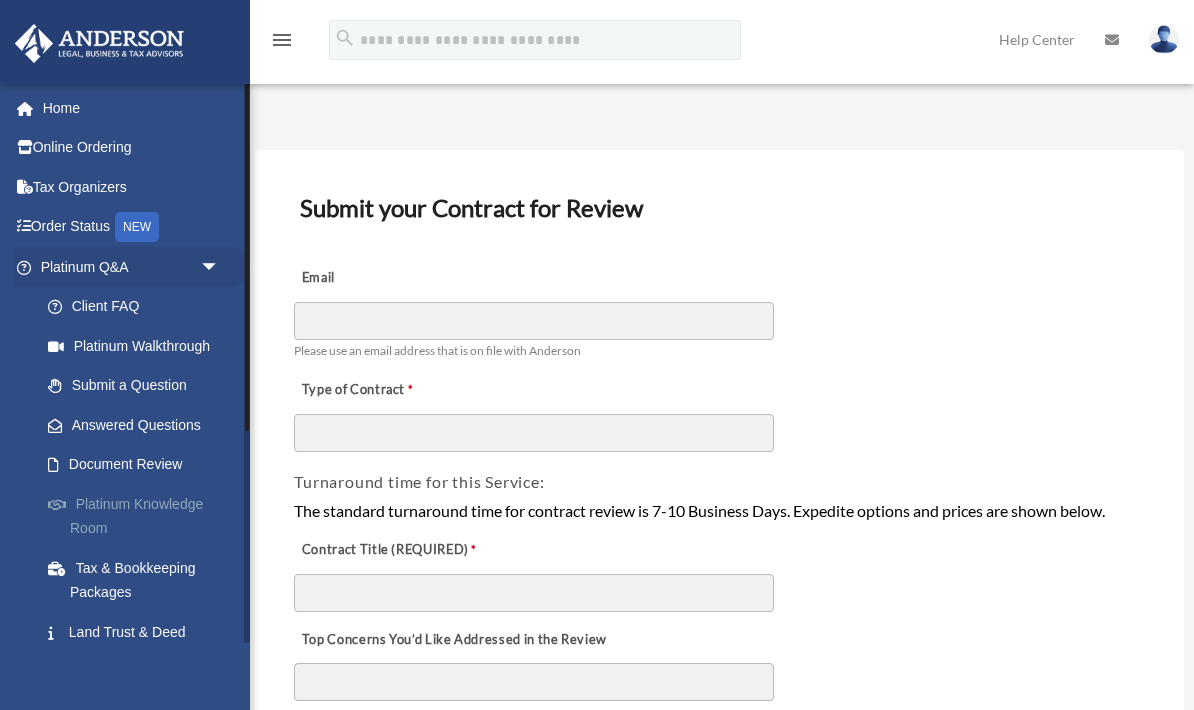 click on "Platinum Knowledge Room" at bounding box center (139, 516) 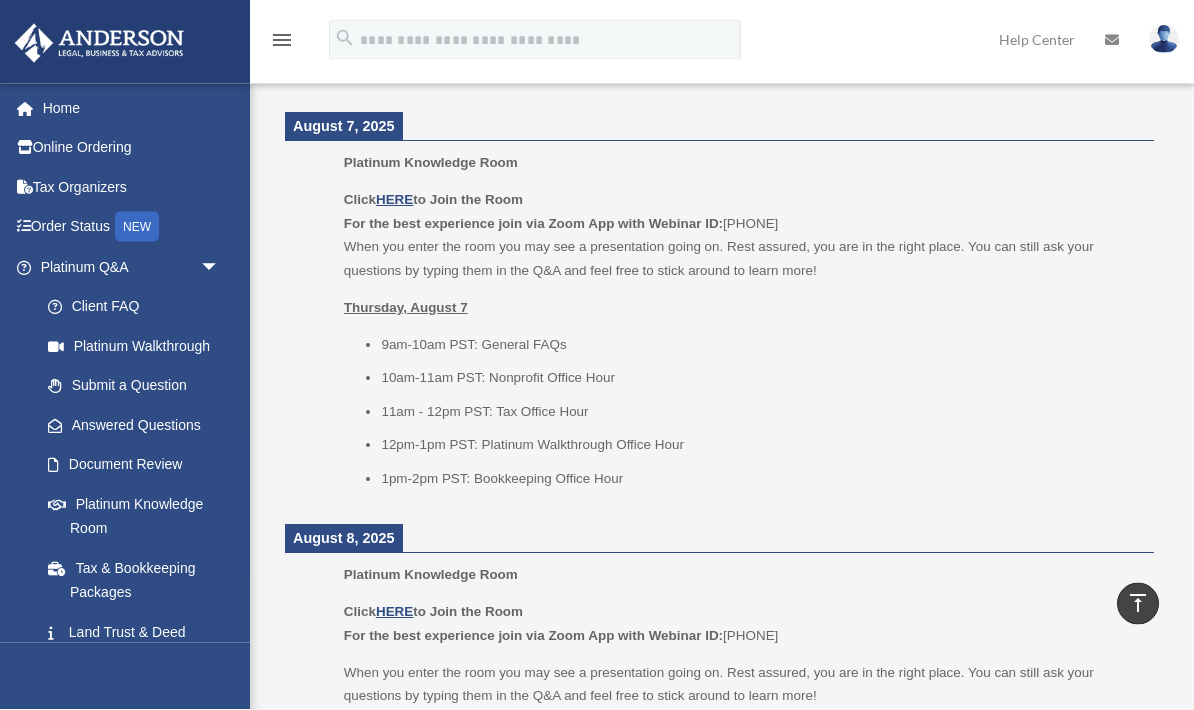 scroll, scrollTop: 860, scrollLeft: 0, axis: vertical 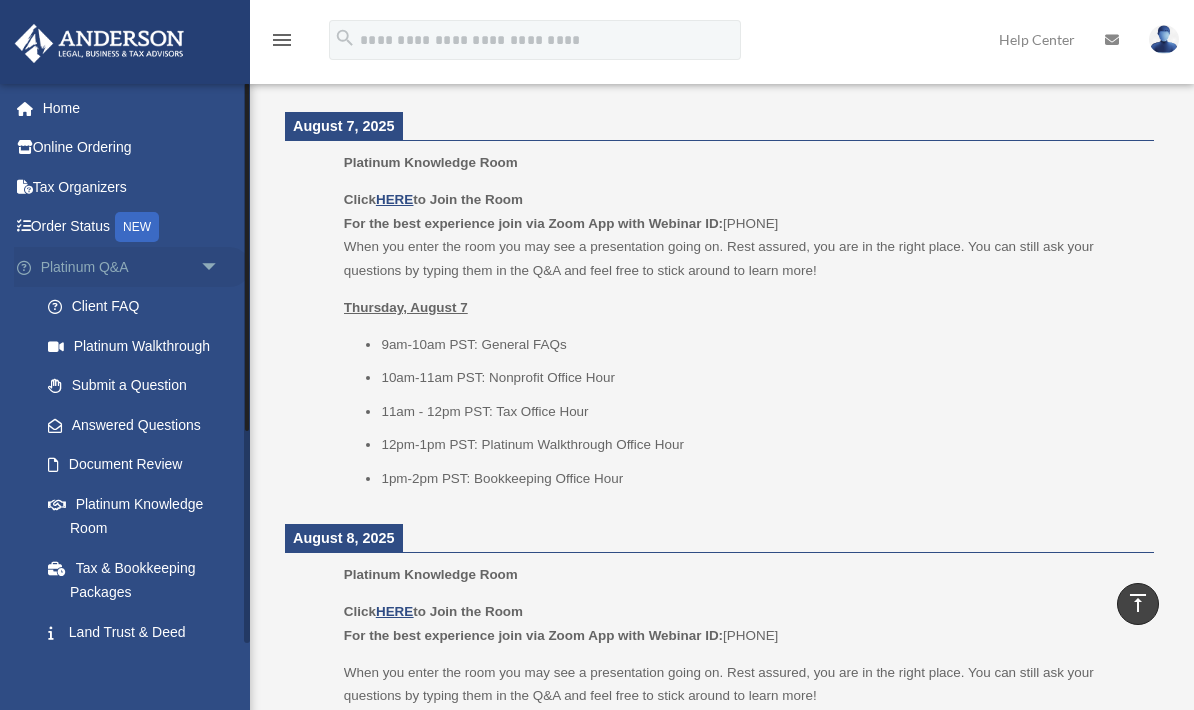click on "arrow_drop_down" at bounding box center (220, 267) 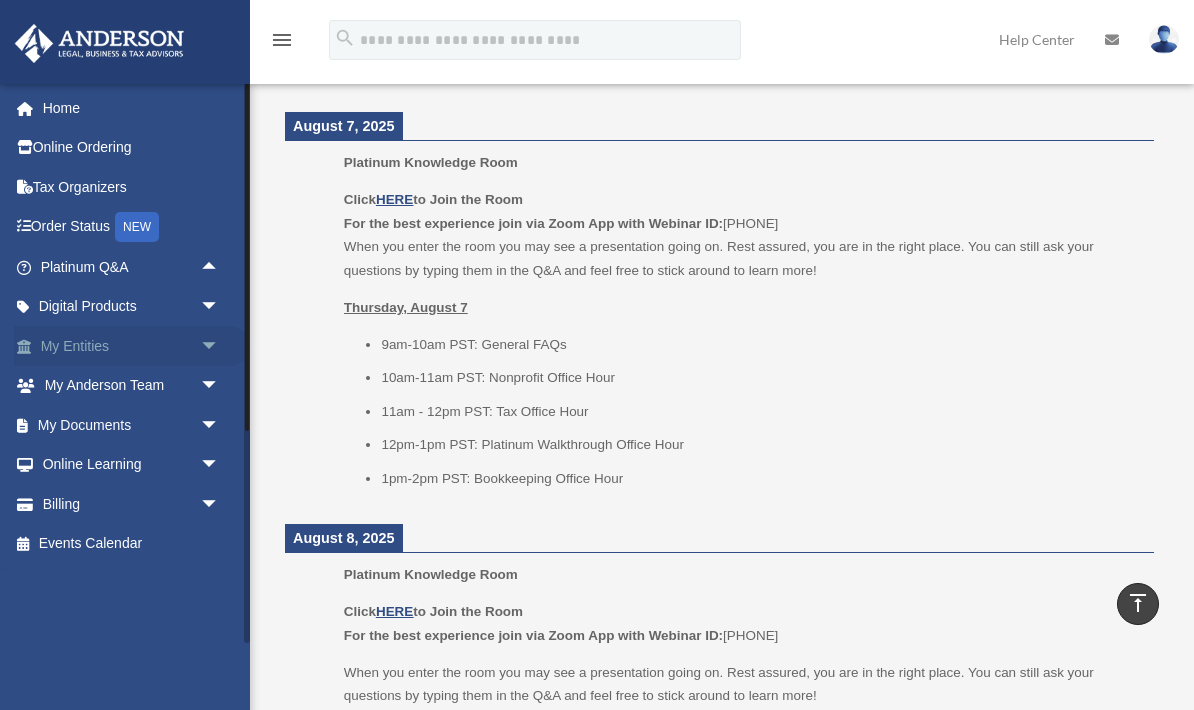 click on "arrow_drop_down" at bounding box center [220, 346] 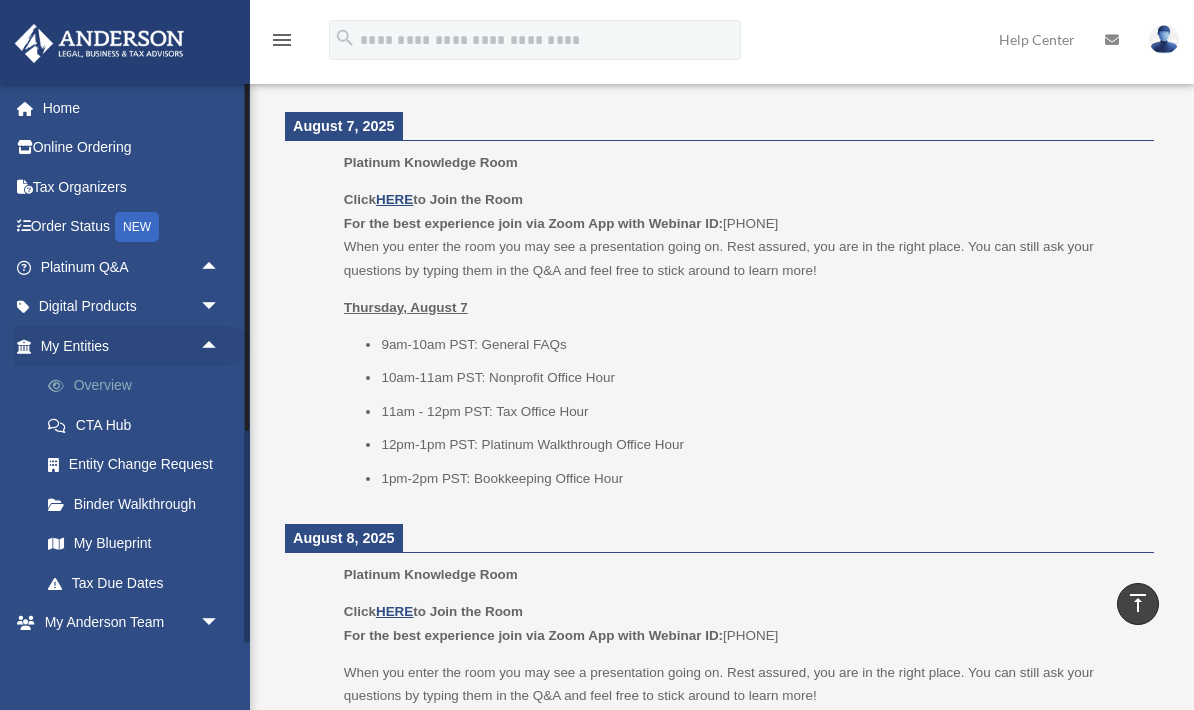 click on "Overview" at bounding box center [139, 386] 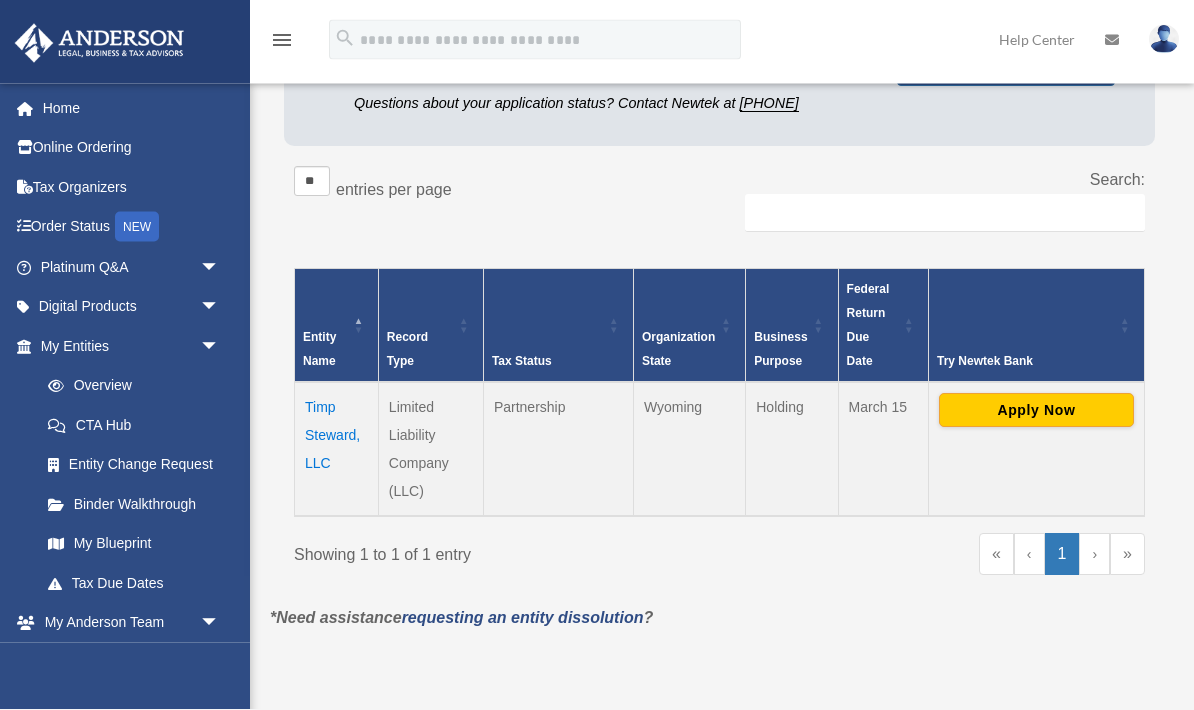 scroll, scrollTop: 249, scrollLeft: 0, axis: vertical 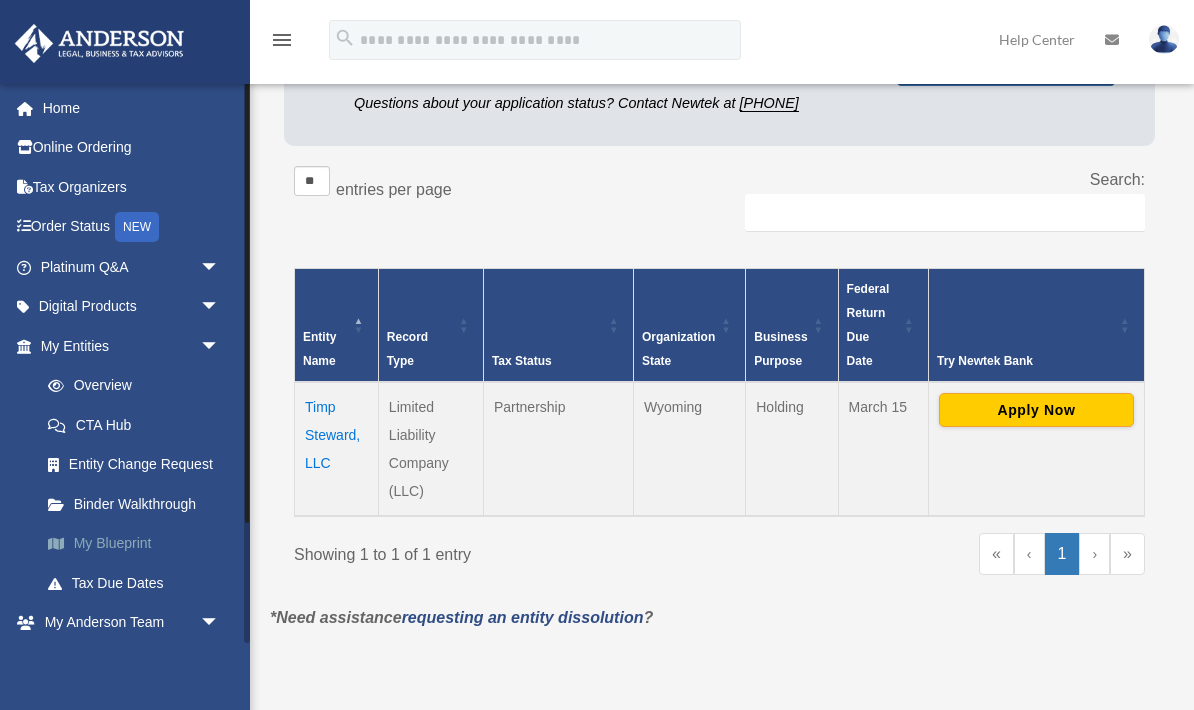 click on "My Blueprint" at bounding box center [139, 544] 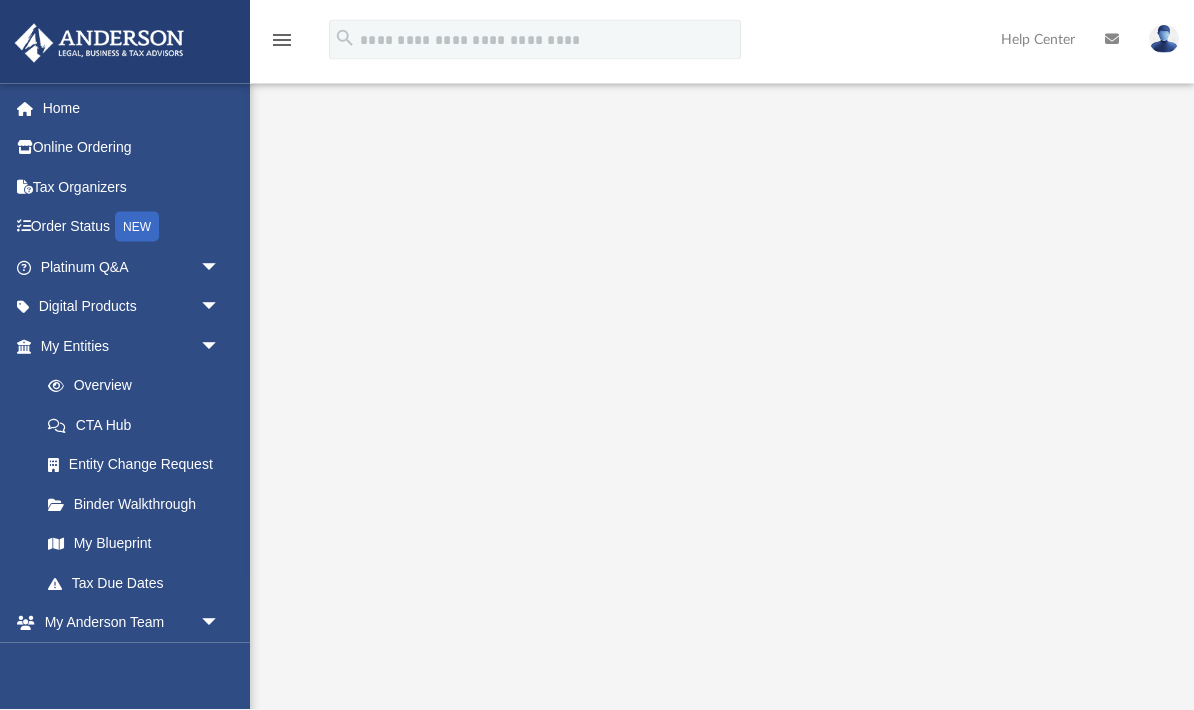 scroll, scrollTop: 23, scrollLeft: 0, axis: vertical 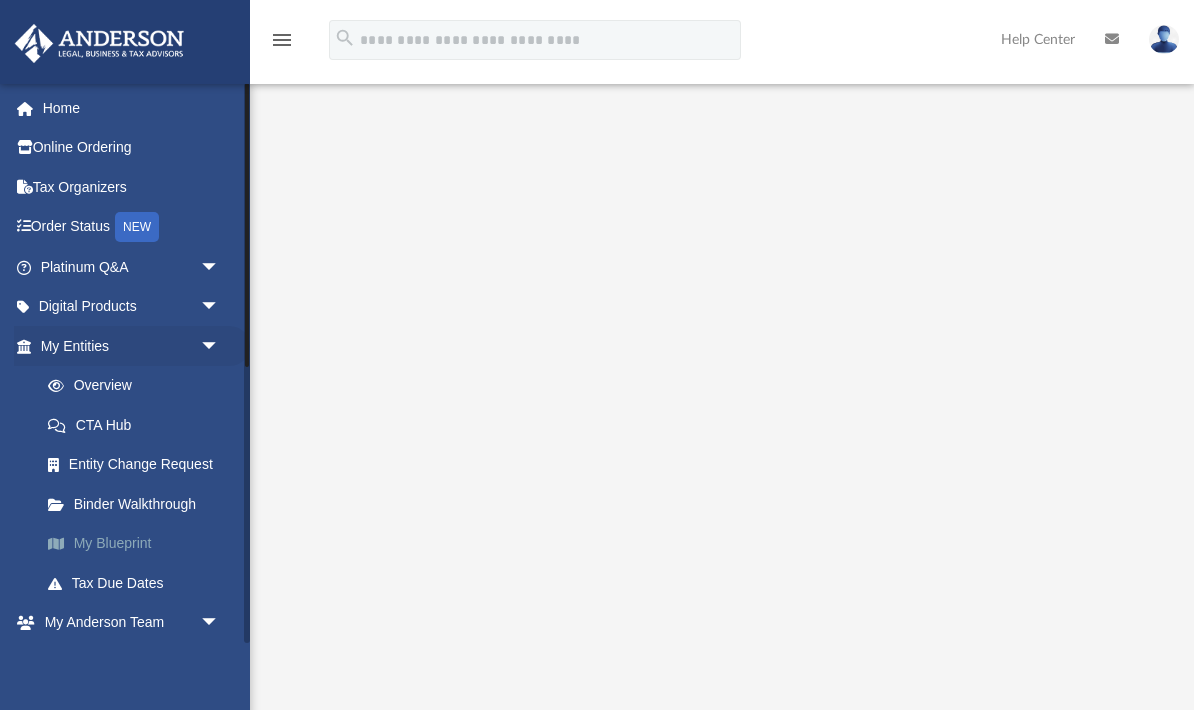 click on "My Blueprint" at bounding box center [139, 544] 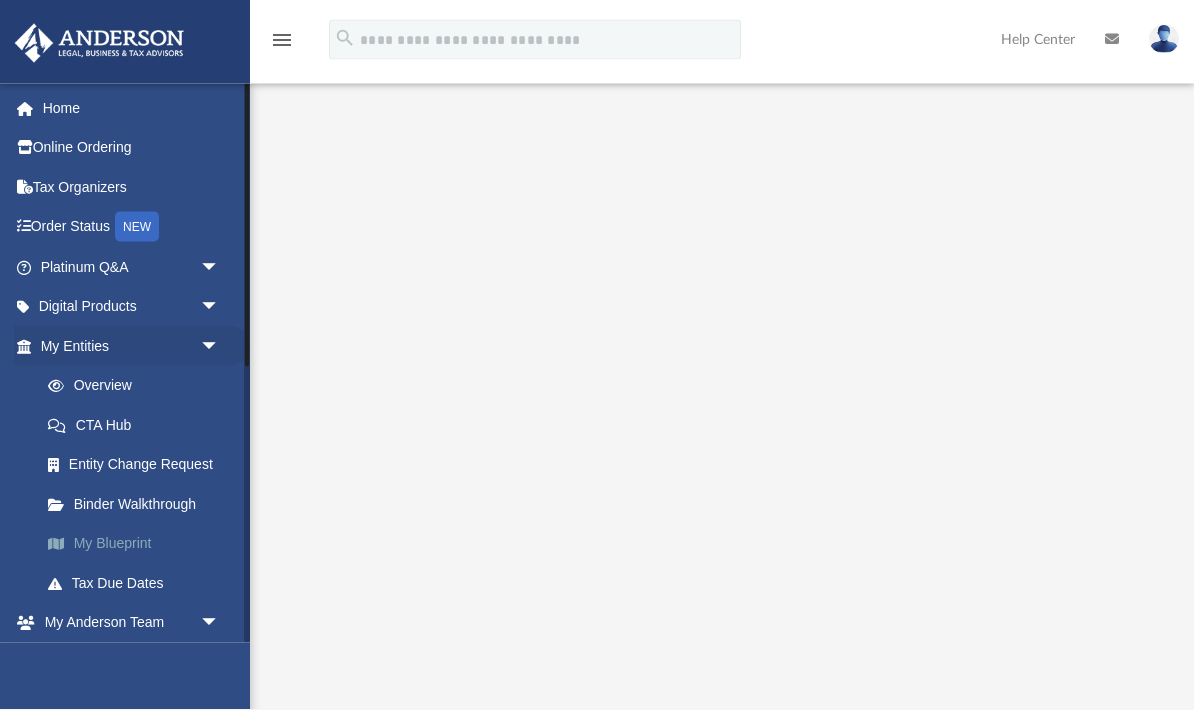 scroll, scrollTop: 24, scrollLeft: 0, axis: vertical 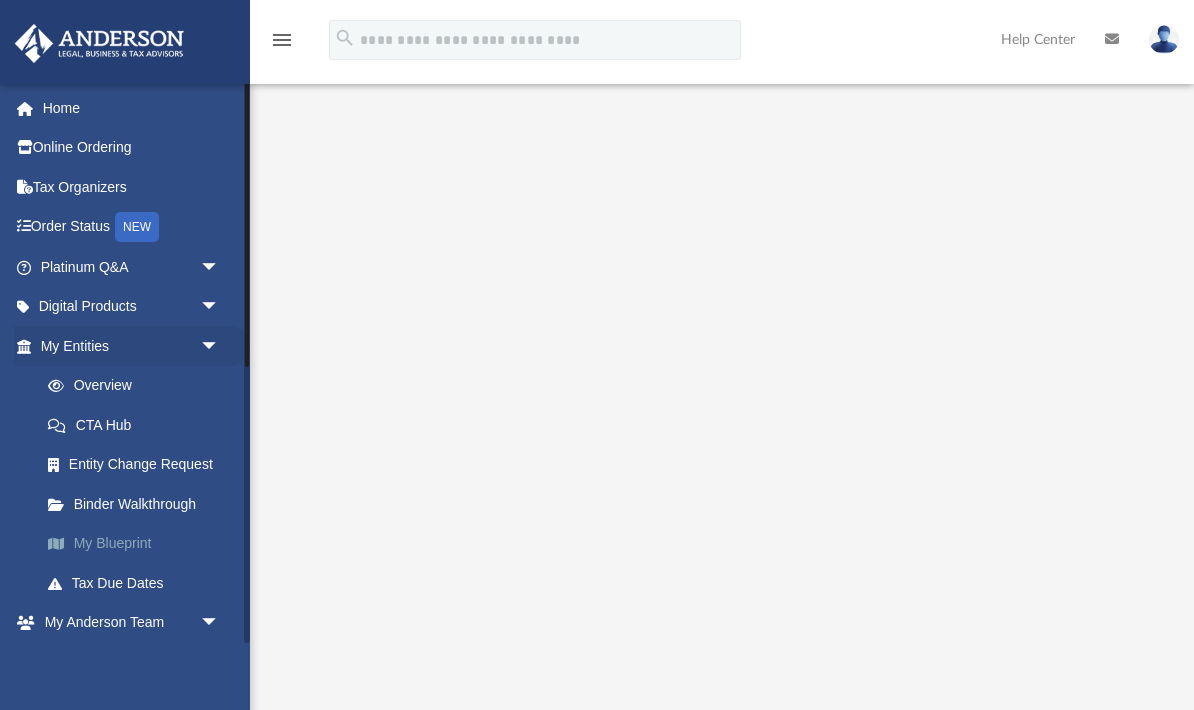 click on "My Blueprint" at bounding box center [139, 544] 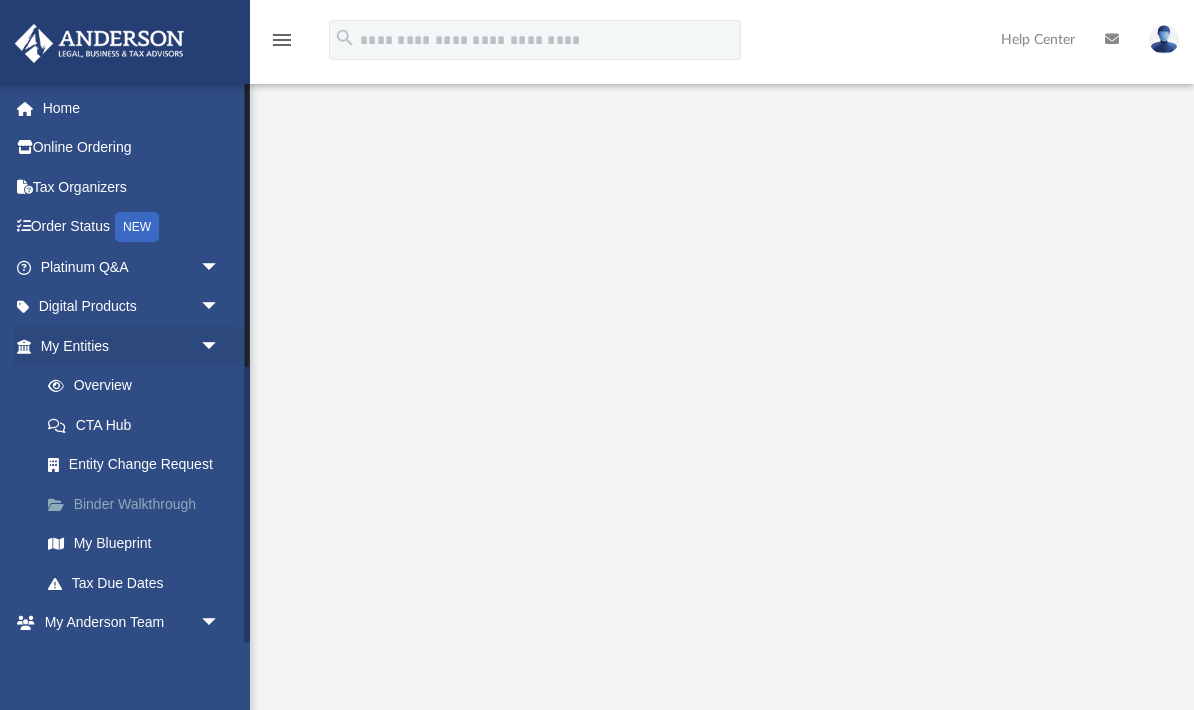 click on "Binder Walkthrough" at bounding box center [139, 504] 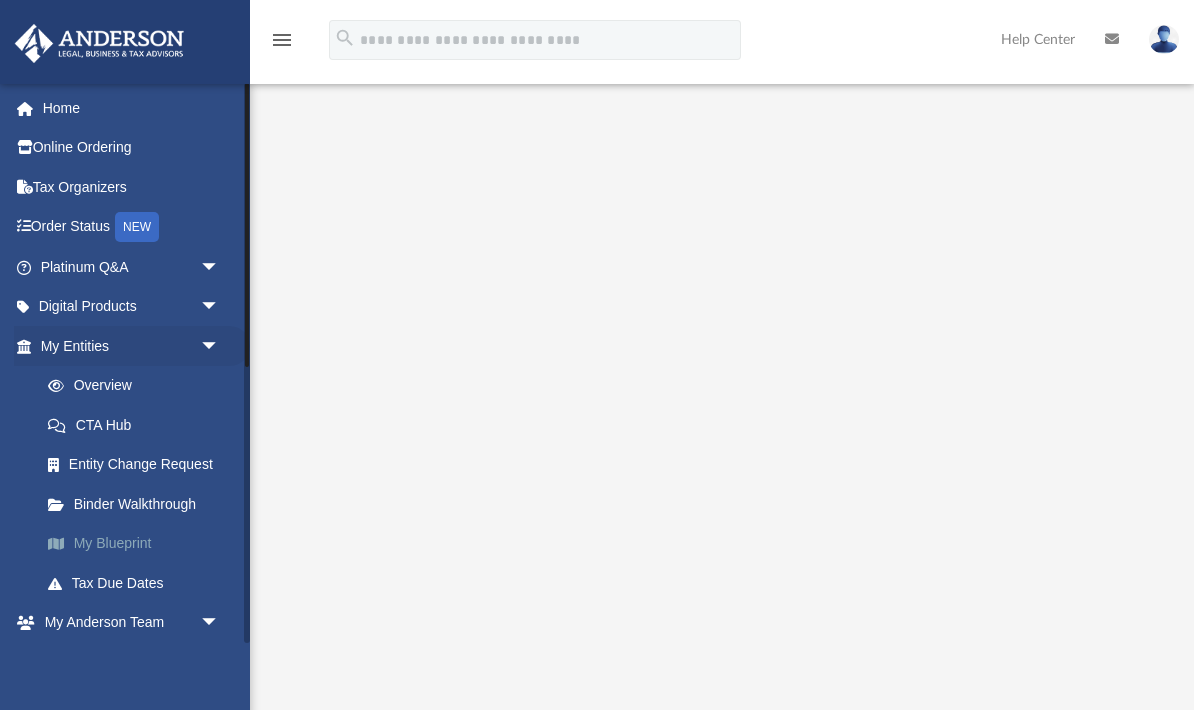 click on "My Blueprint" at bounding box center (139, 544) 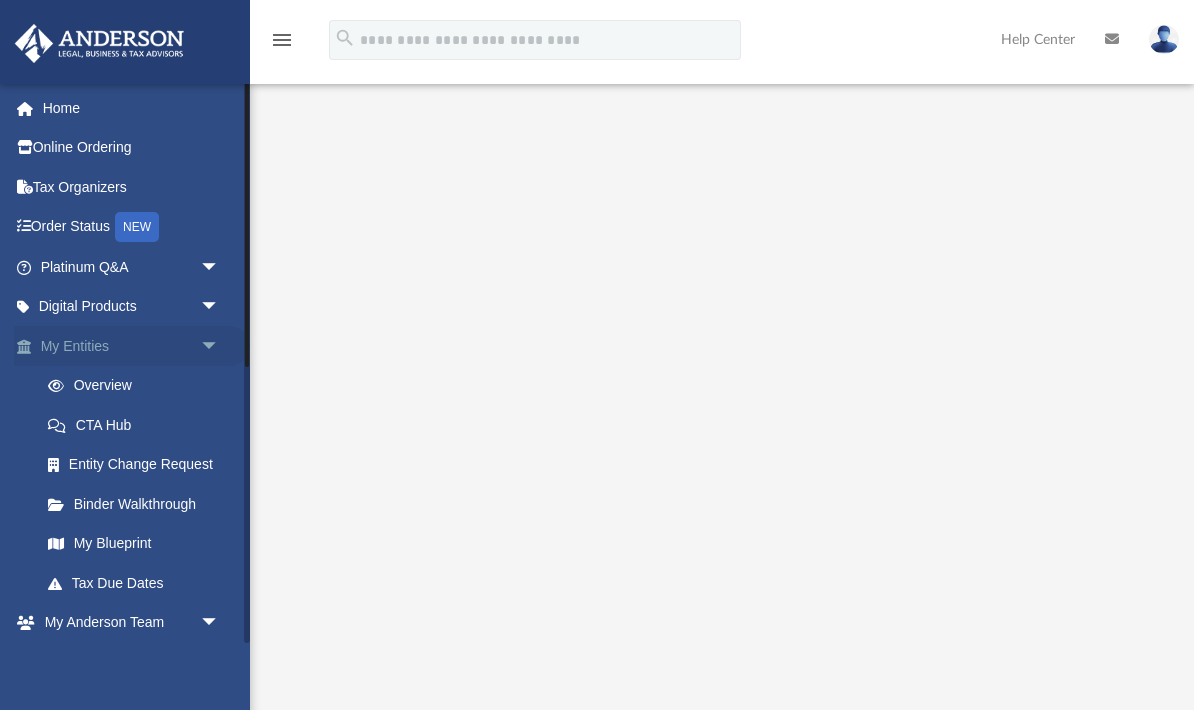 click on "arrow_drop_down" at bounding box center (220, 346) 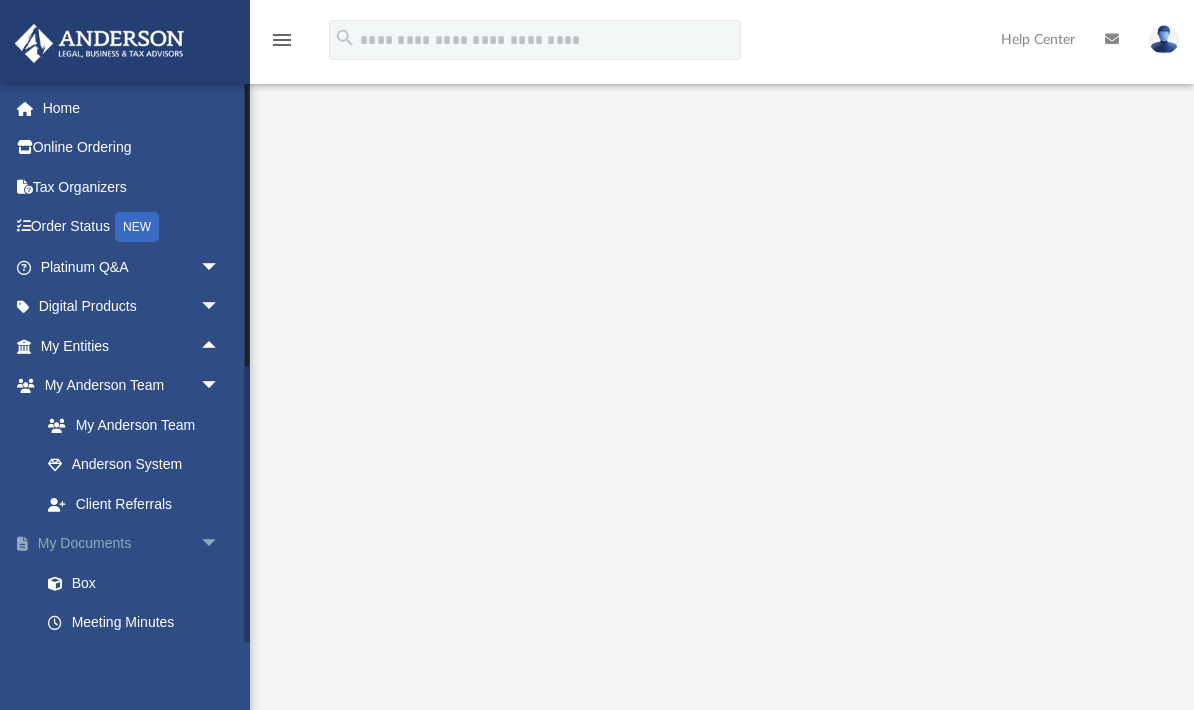 click on "arrow_drop_down" at bounding box center (220, 544) 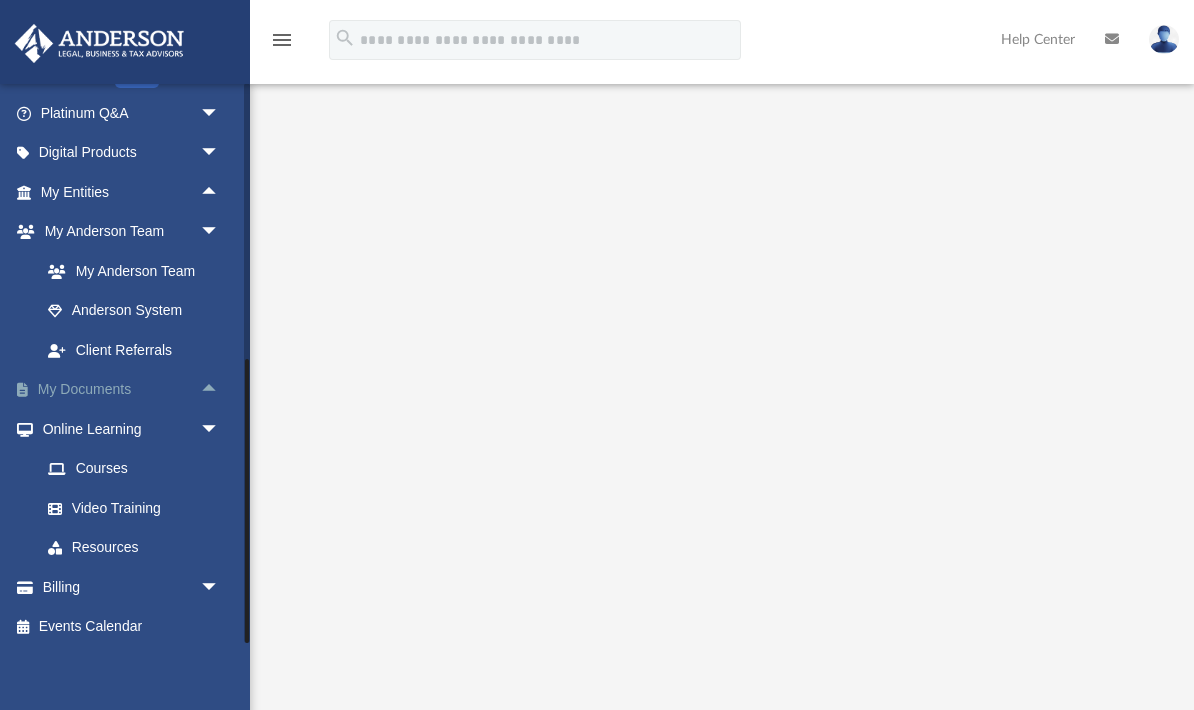 scroll, scrollTop: 153, scrollLeft: 0, axis: vertical 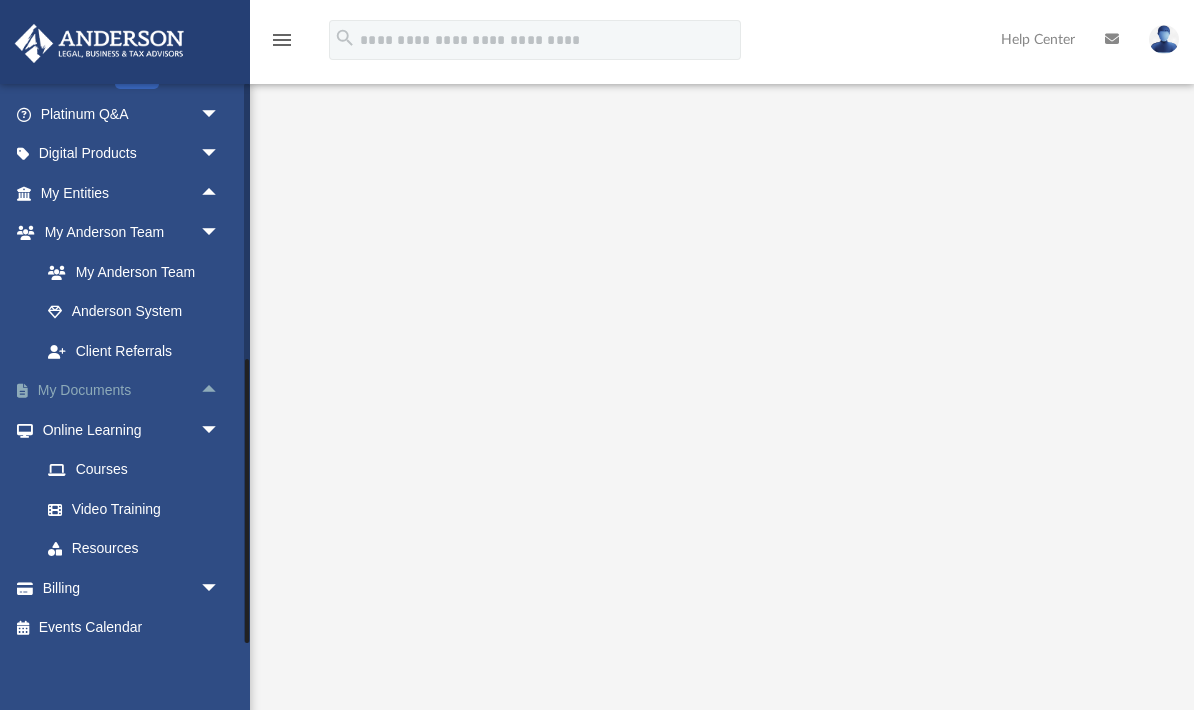 click on "arrow_drop_up" at bounding box center (220, 391) 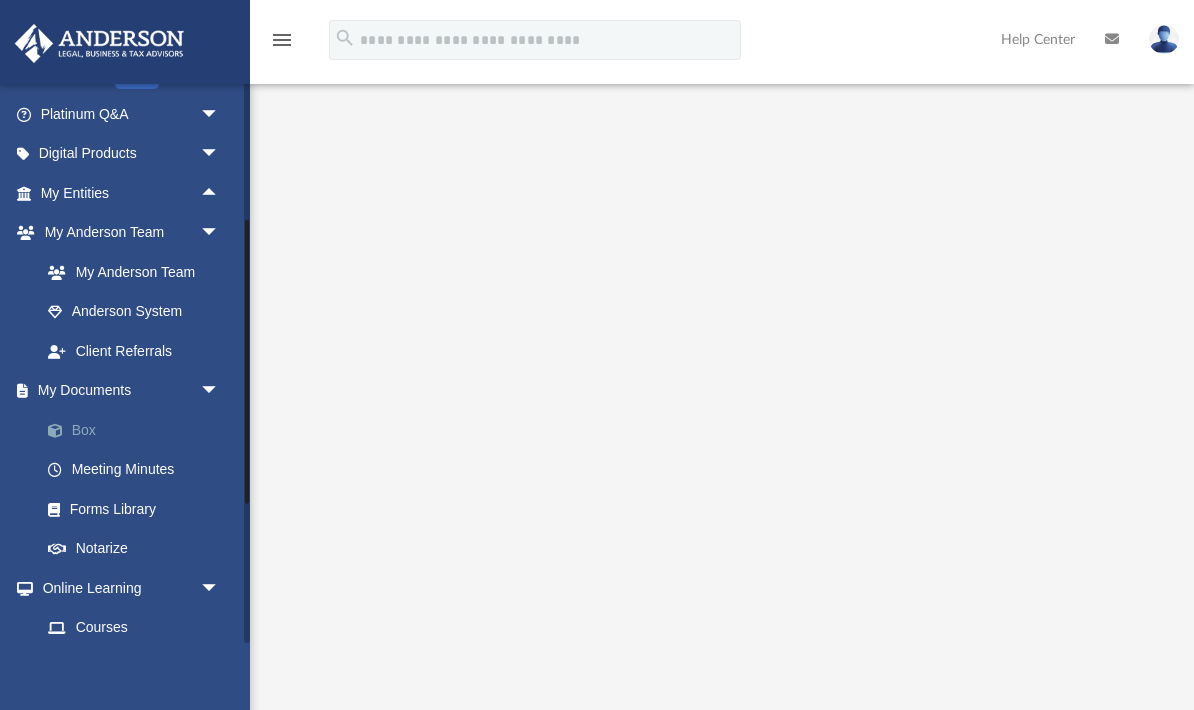 click on "Box" at bounding box center (139, 430) 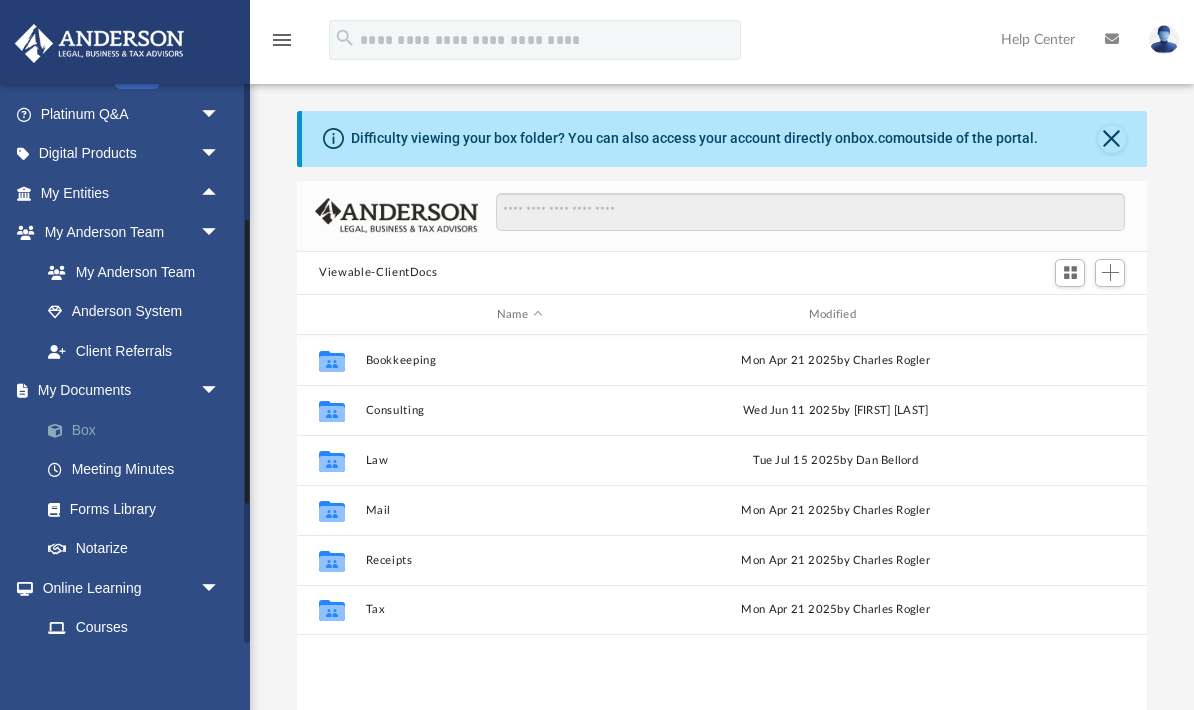 scroll, scrollTop: 1, scrollLeft: 1, axis: both 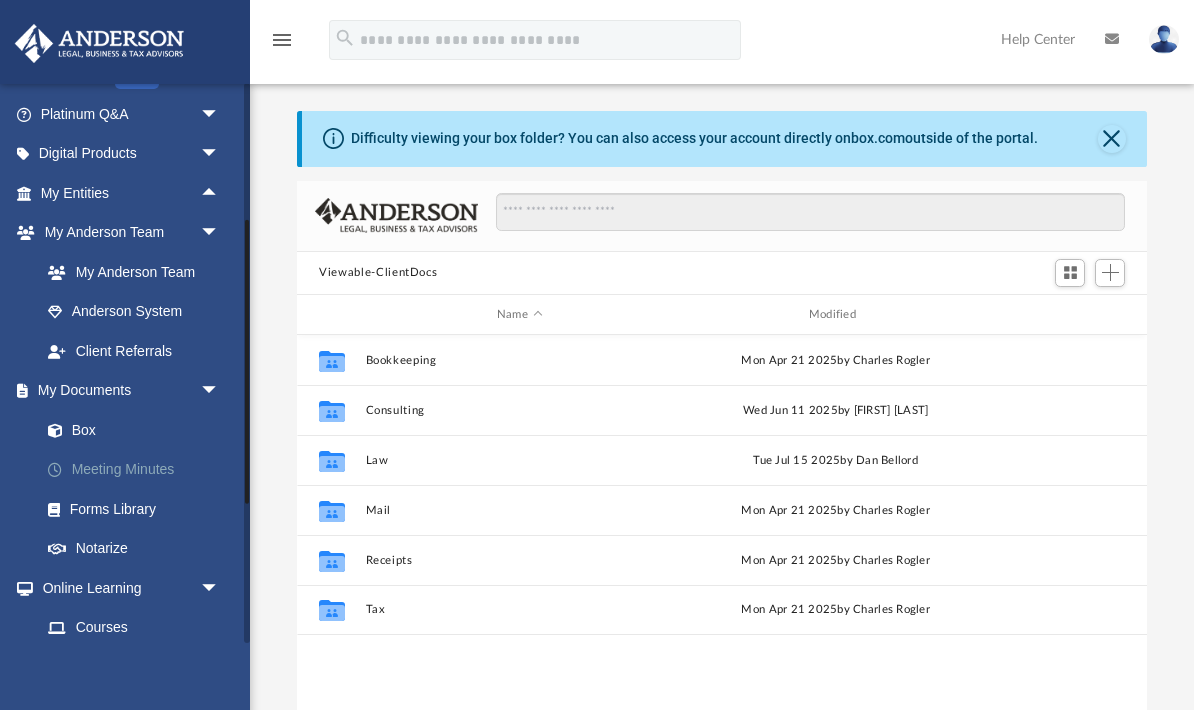 click on "Meeting Minutes" at bounding box center (139, 470) 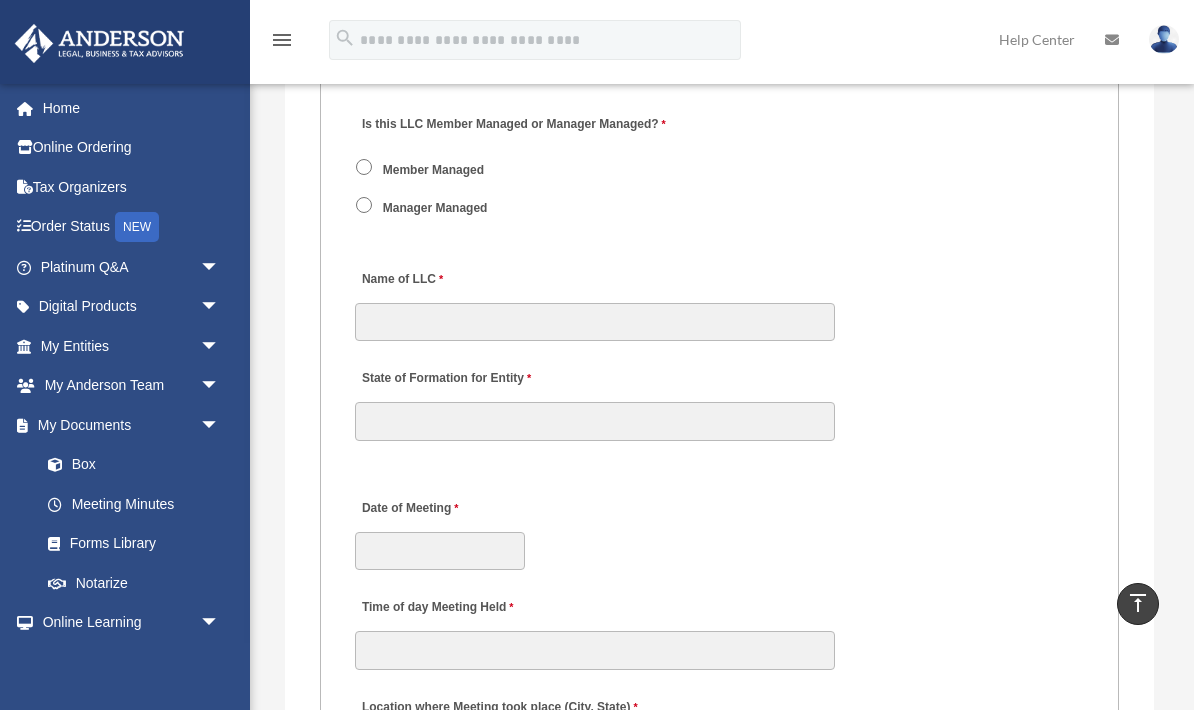 scroll, scrollTop: 3287, scrollLeft: 0, axis: vertical 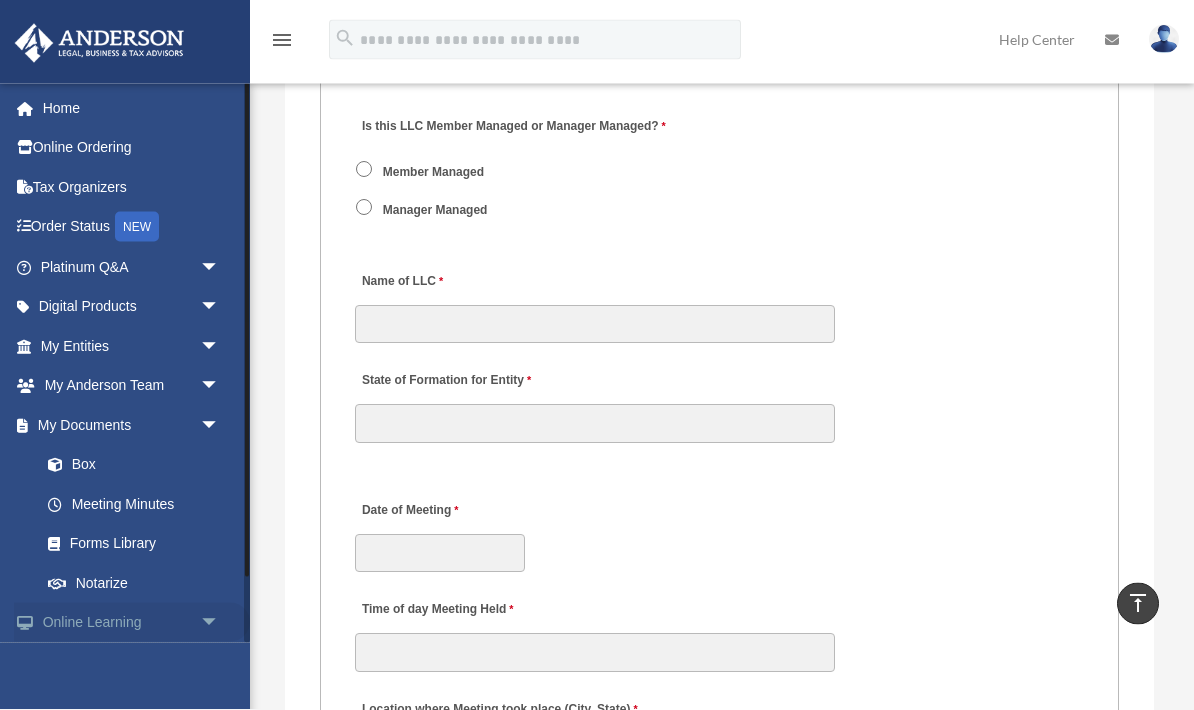 click on "Online Learning arrow_drop_down" at bounding box center [132, 623] 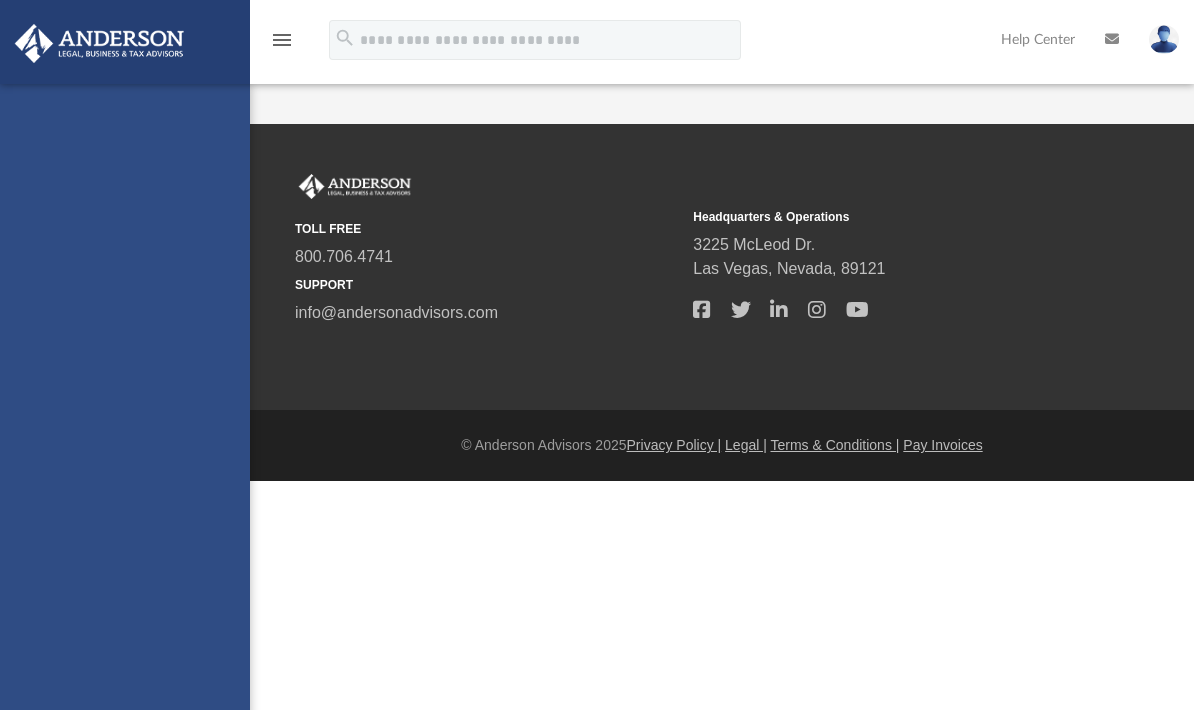 scroll, scrollTop: 0, scrollLeft: 0, axis: both 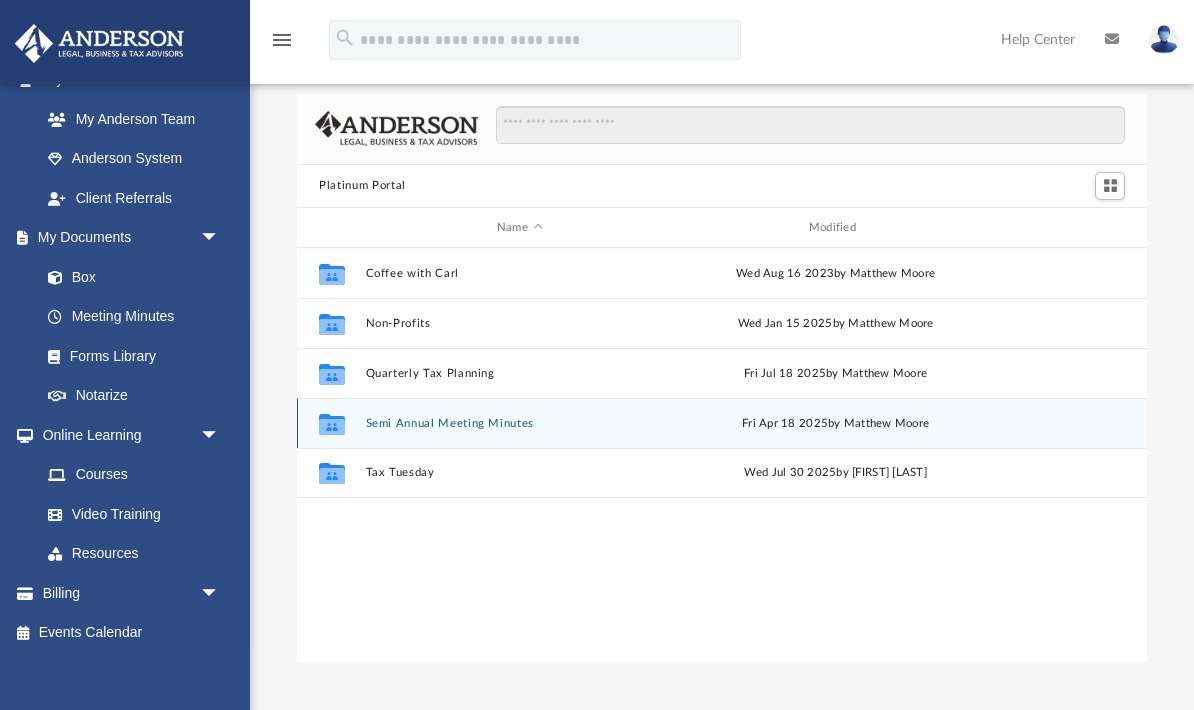 click on "Semi Annual Meeting Minutes" at bounding box center [520, 423] 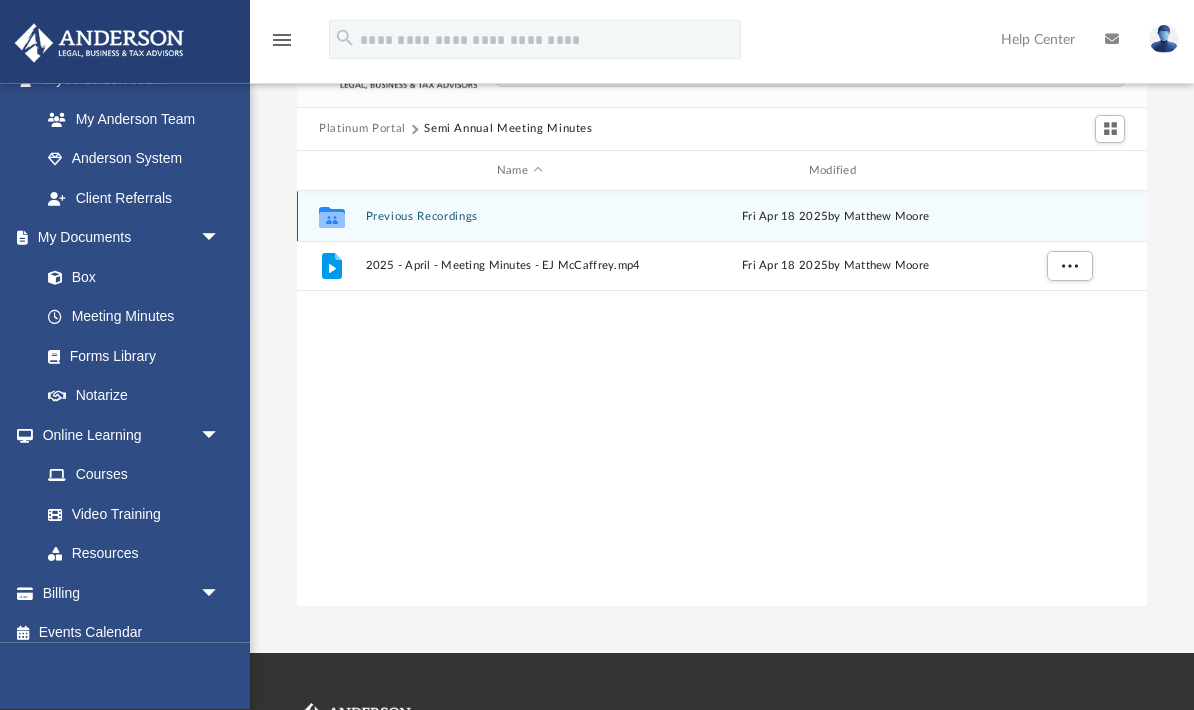 scroll, scrollTop: 74, scrollLeft: 0, axis: vertical 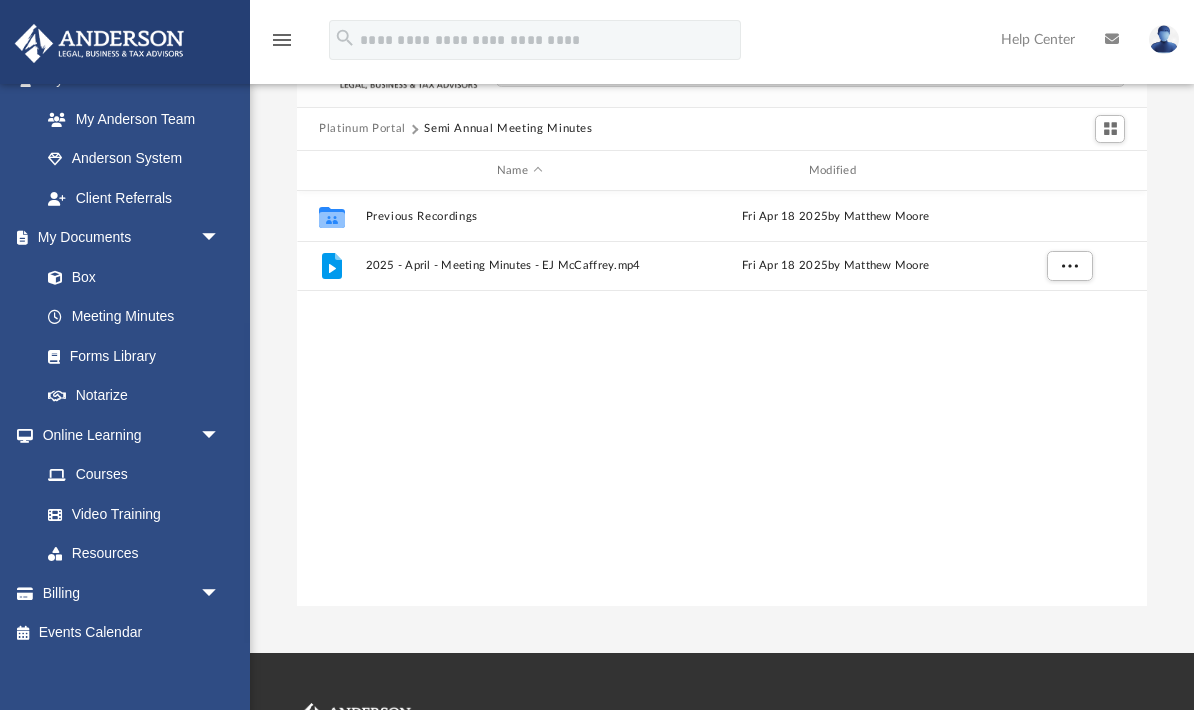 click on "Platinum Portal" at bounding box center (362, 129) 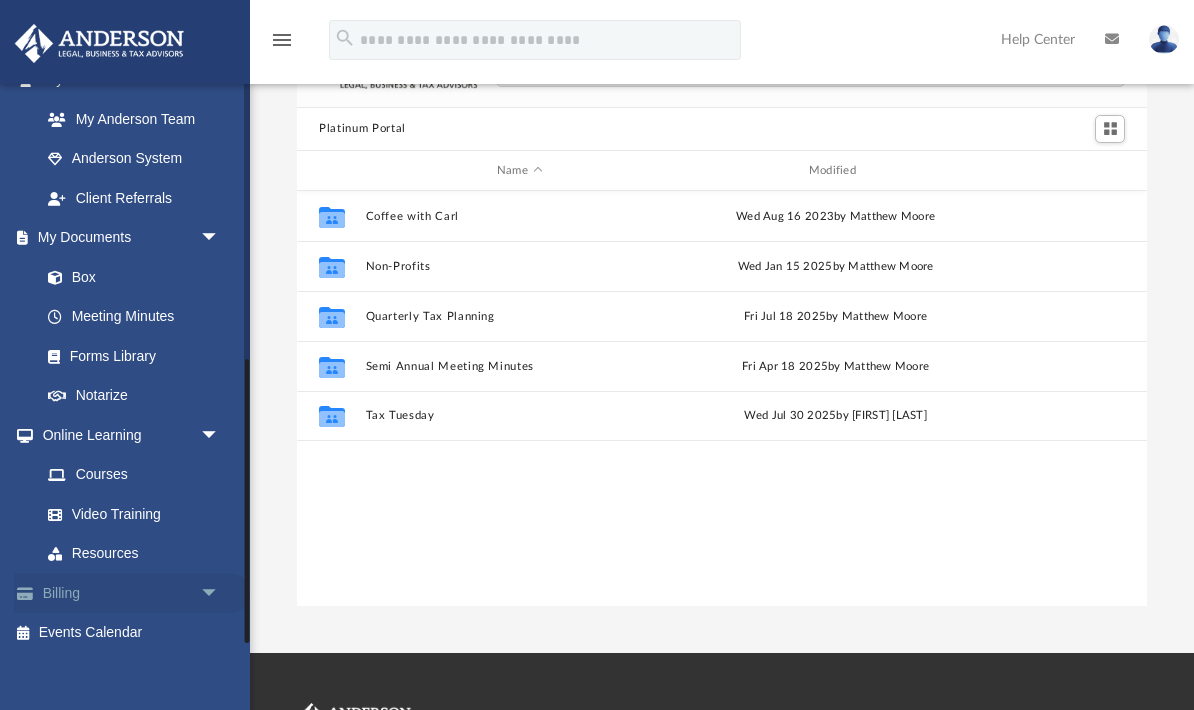 click on "arrow_drop_down" at bounding box center [220, 593] 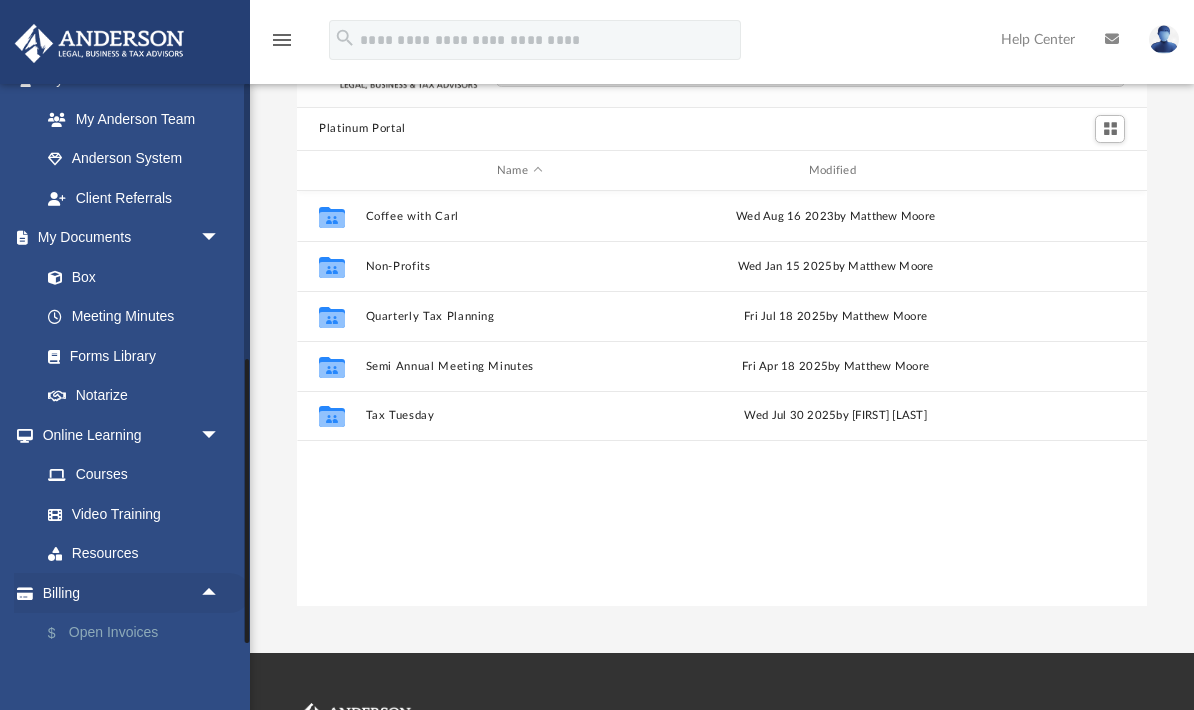 click on "$ Open Invoices" at bounding box center [139, 633] 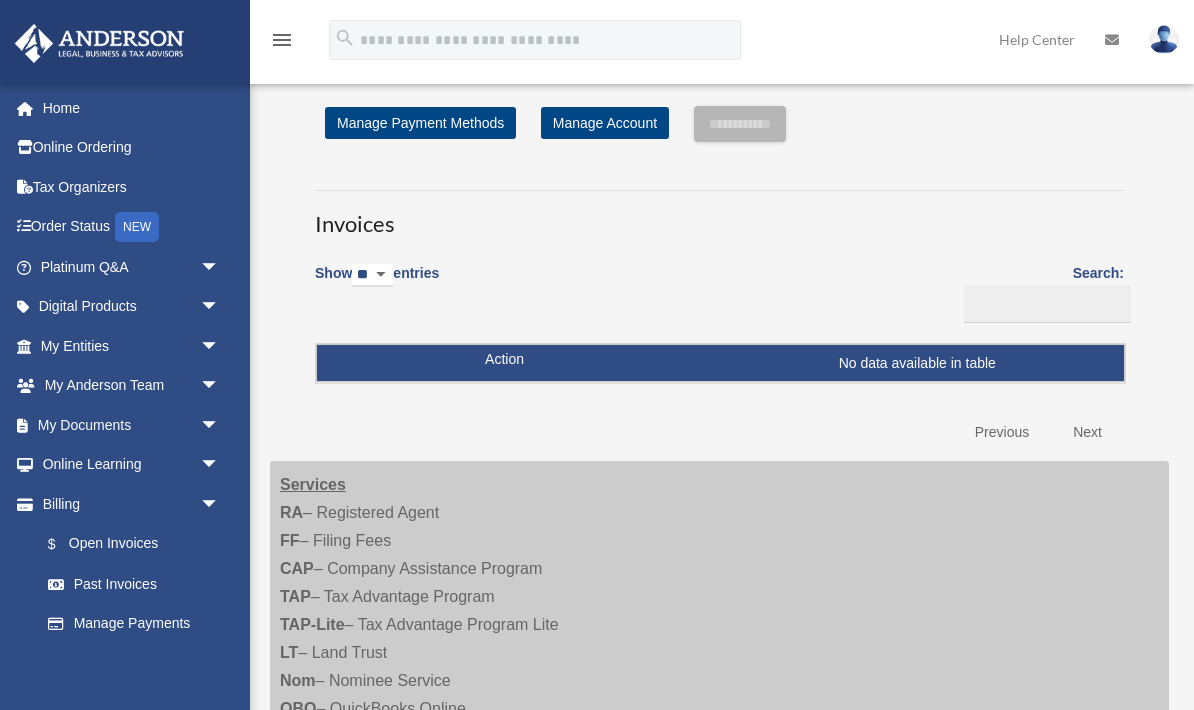 scroll, scrollTop: 0, scrollLeft: 0, axis: both 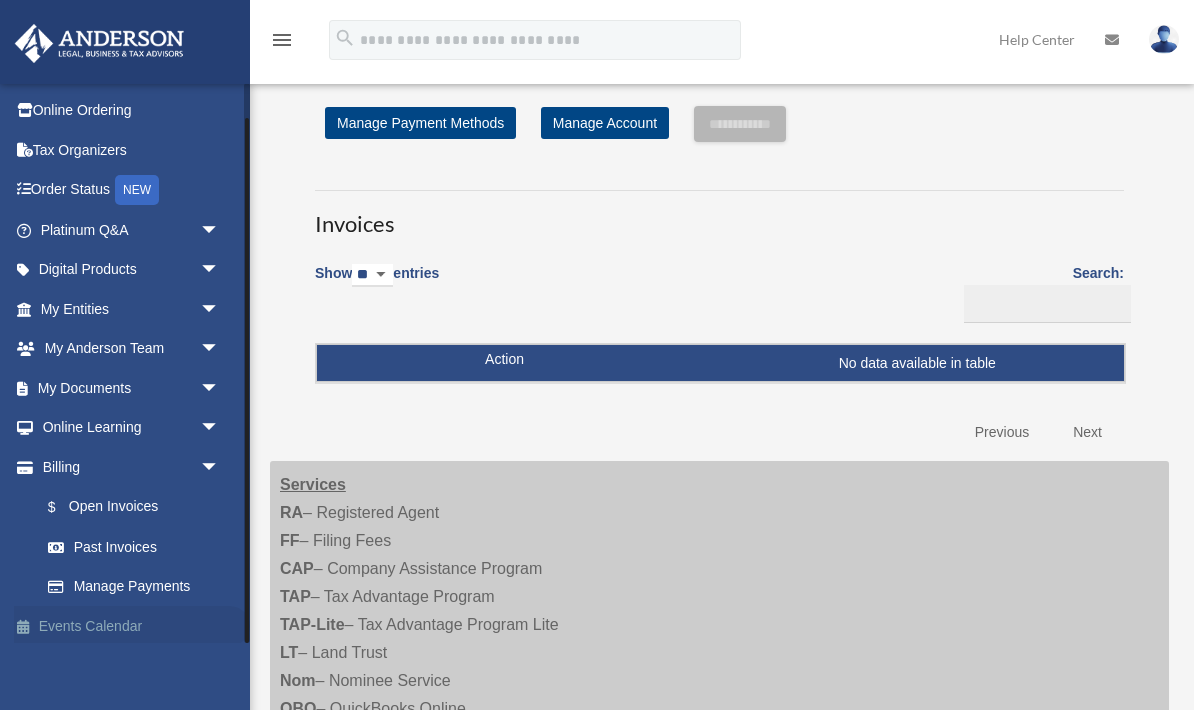 click on "Events Calendar" at bounding box center (132, 626) 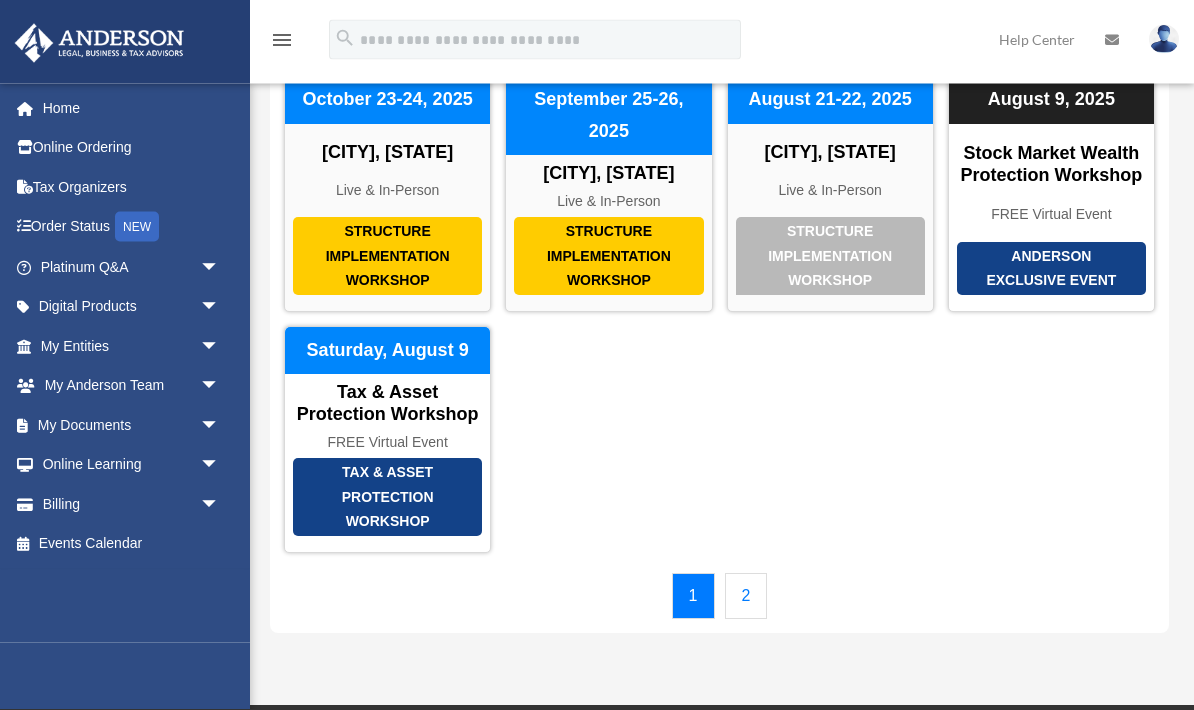 scroll, scrollTop: 96, scrollLeft: 0, axis: vertical 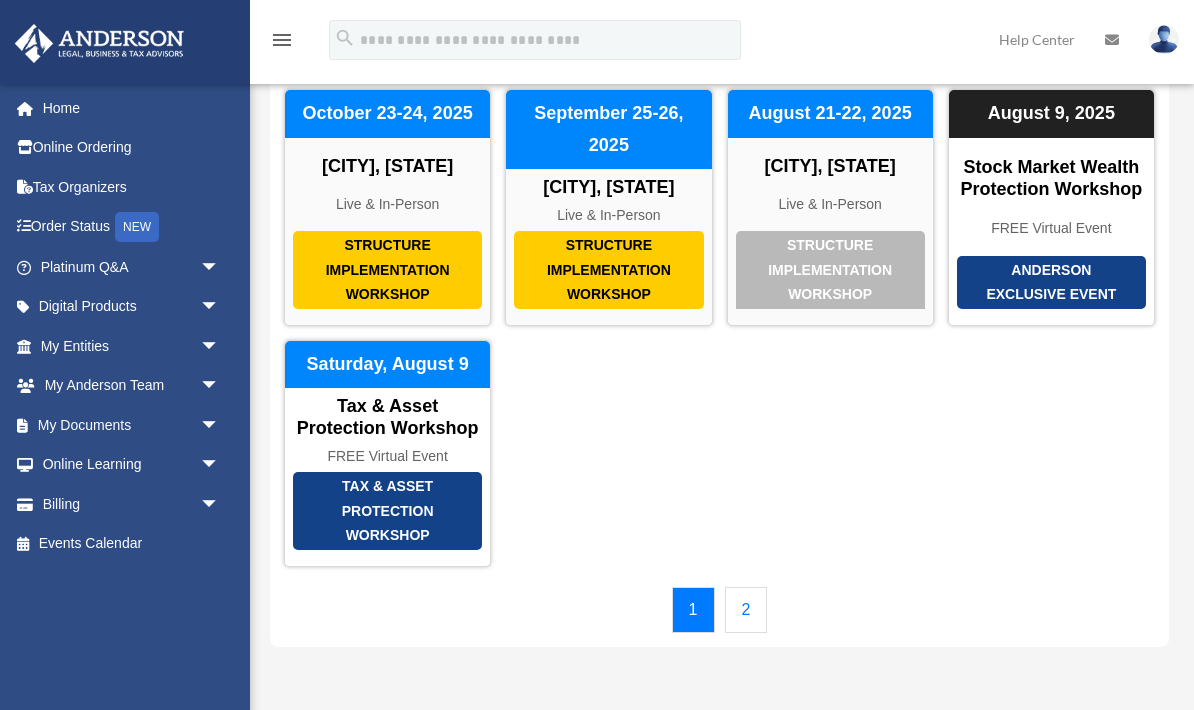 click on "2" at bounding box center [746, 610] 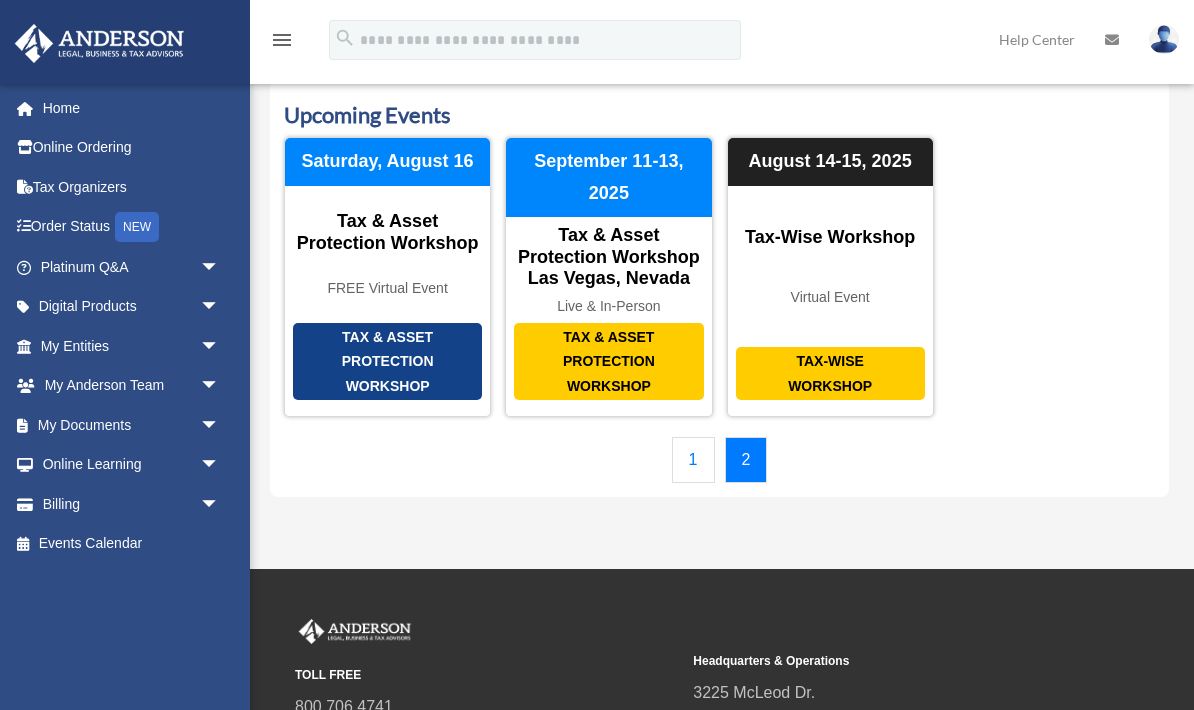 scroll, scrollTop: 0, scrollLeft: 0, axis: both 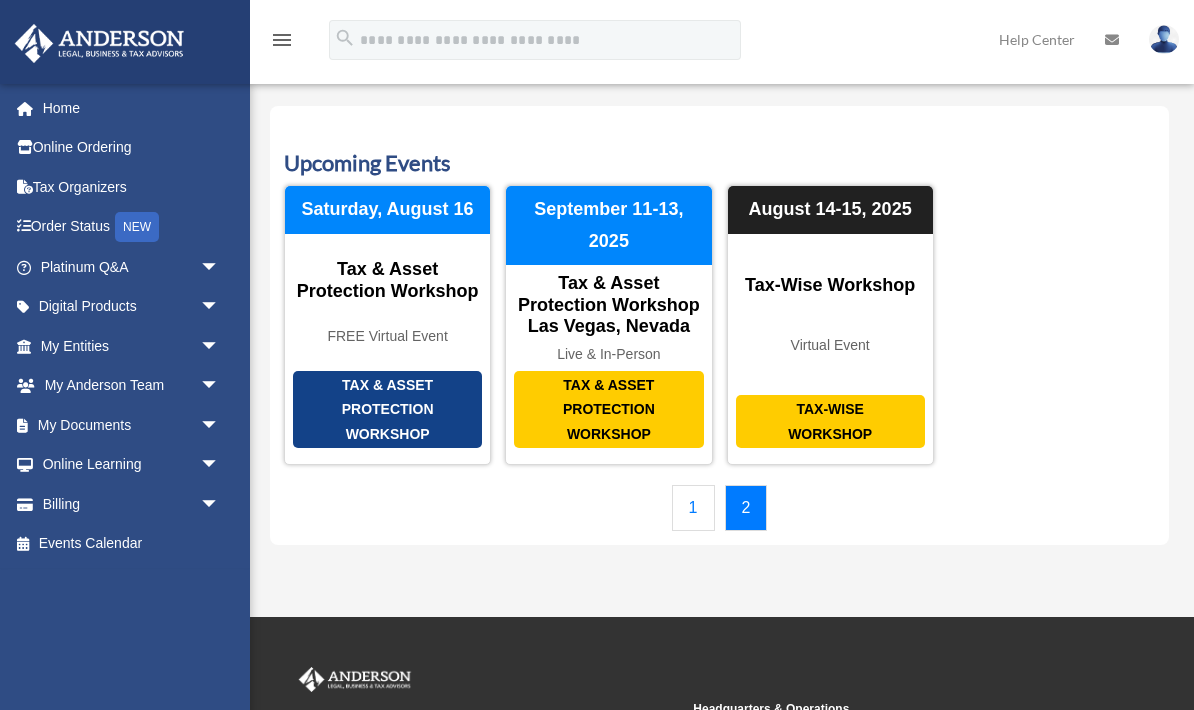 click on "1" at bounding box center (693, 508) 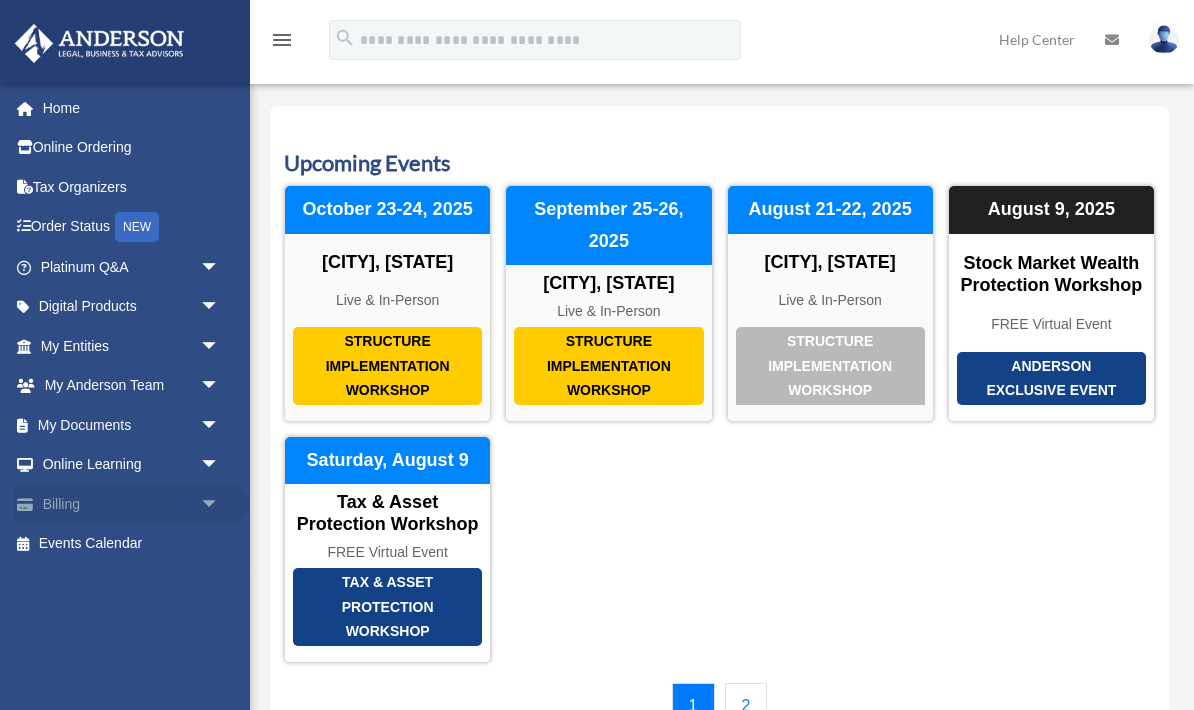 click on "Billing arrow_drop_down" at bounding box center [132, 504] 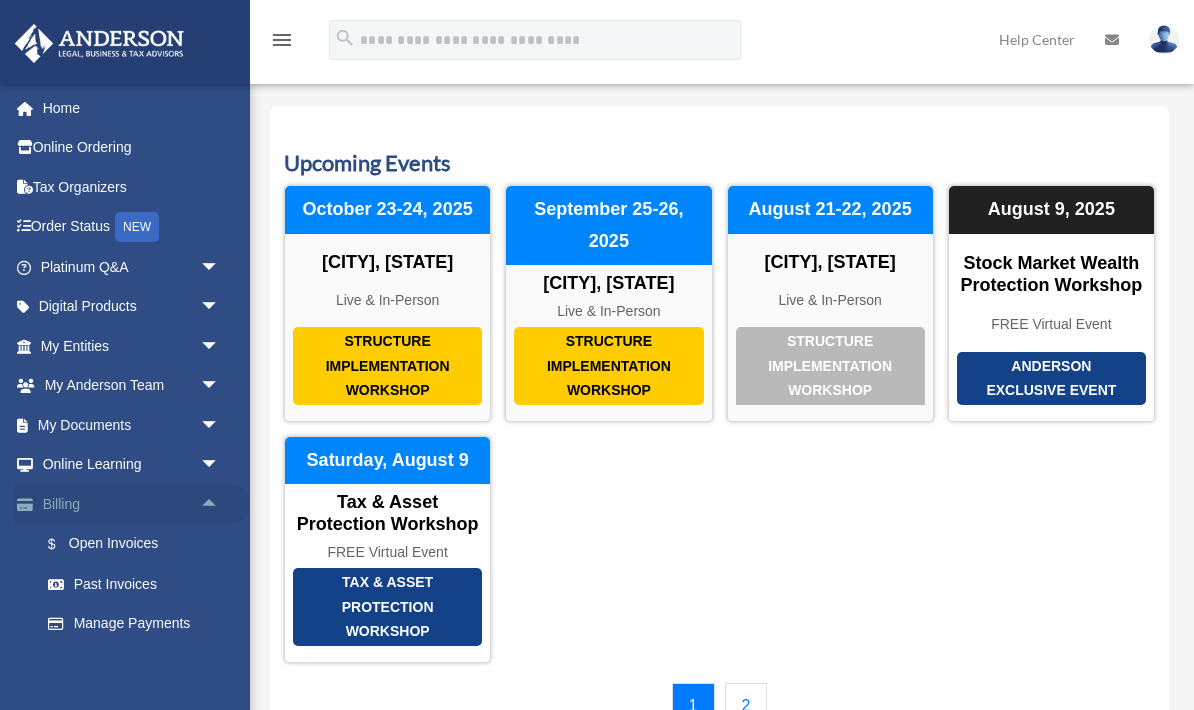click on "arrow_drop_up" at bounding box center (220, 504) 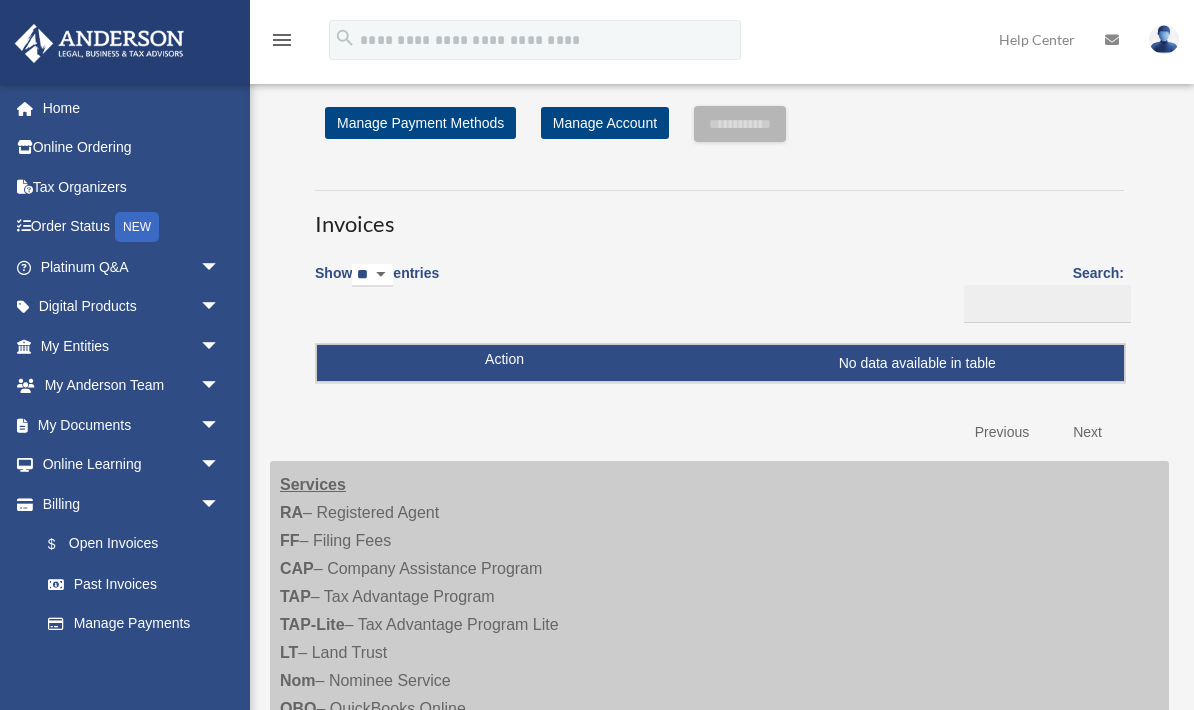 scroll, scrollTop: 0, scrollLeft: 0, axis: both 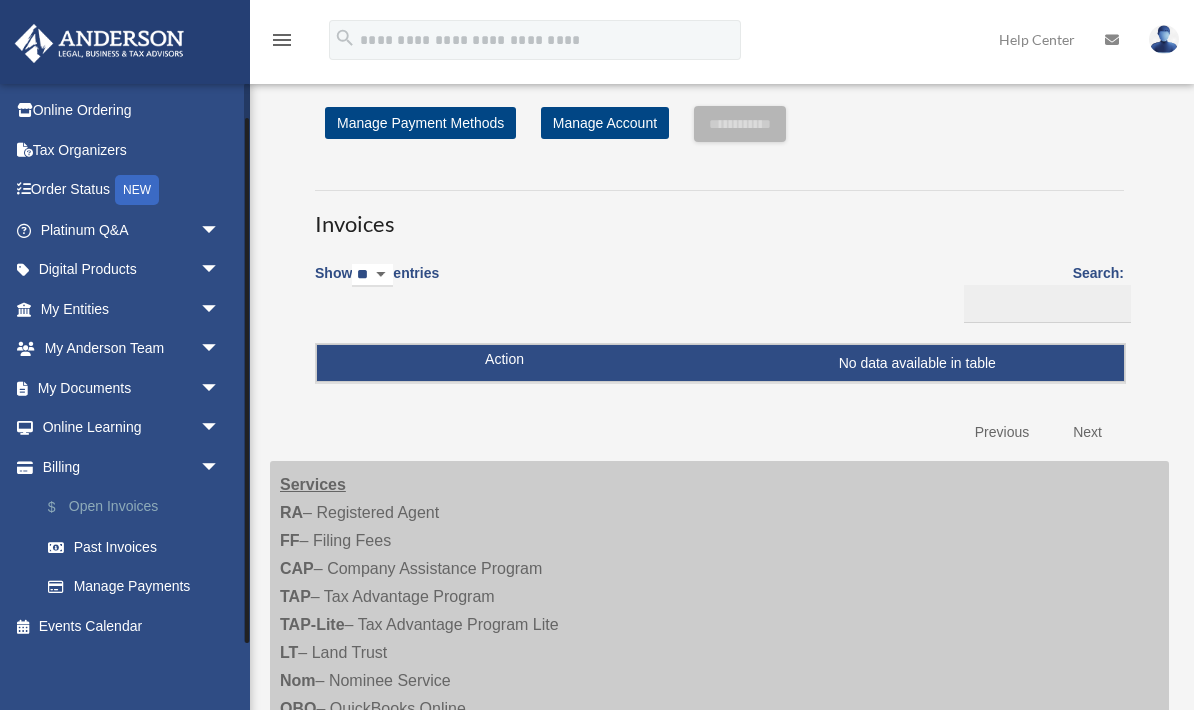 click on "$ Open Invoices" at bounding box center (139, 507) 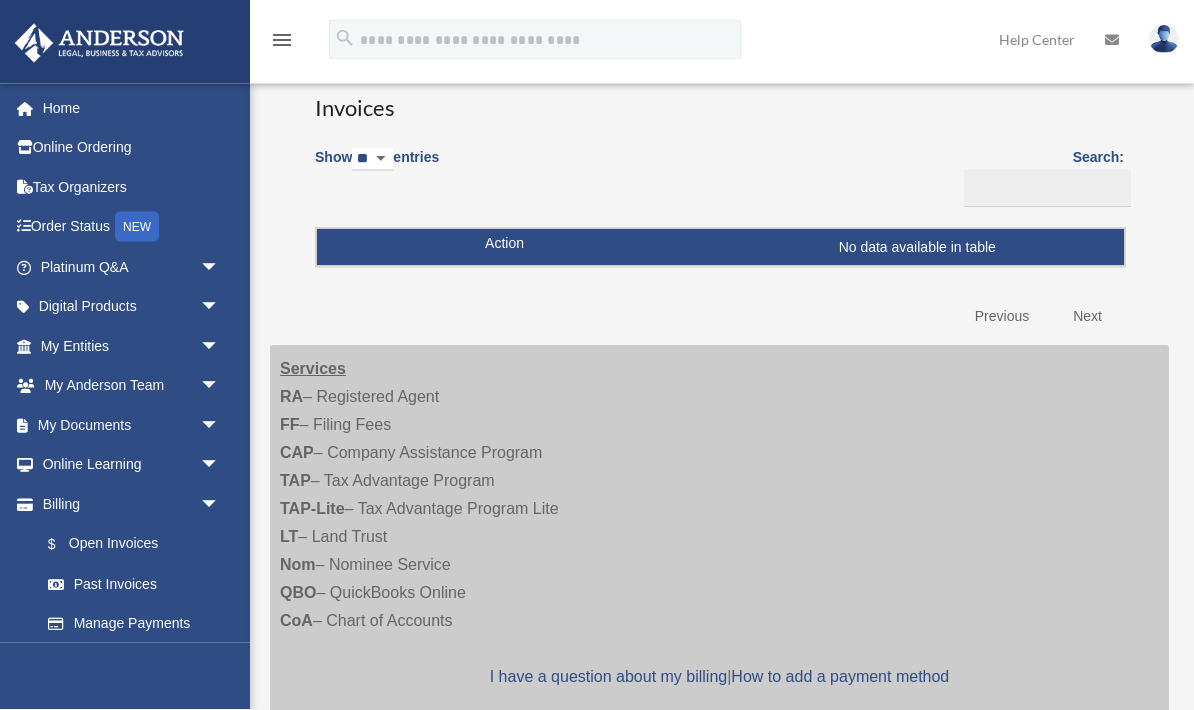 scroll, scrollTop: 0, scrollLeft: 0, axis: both 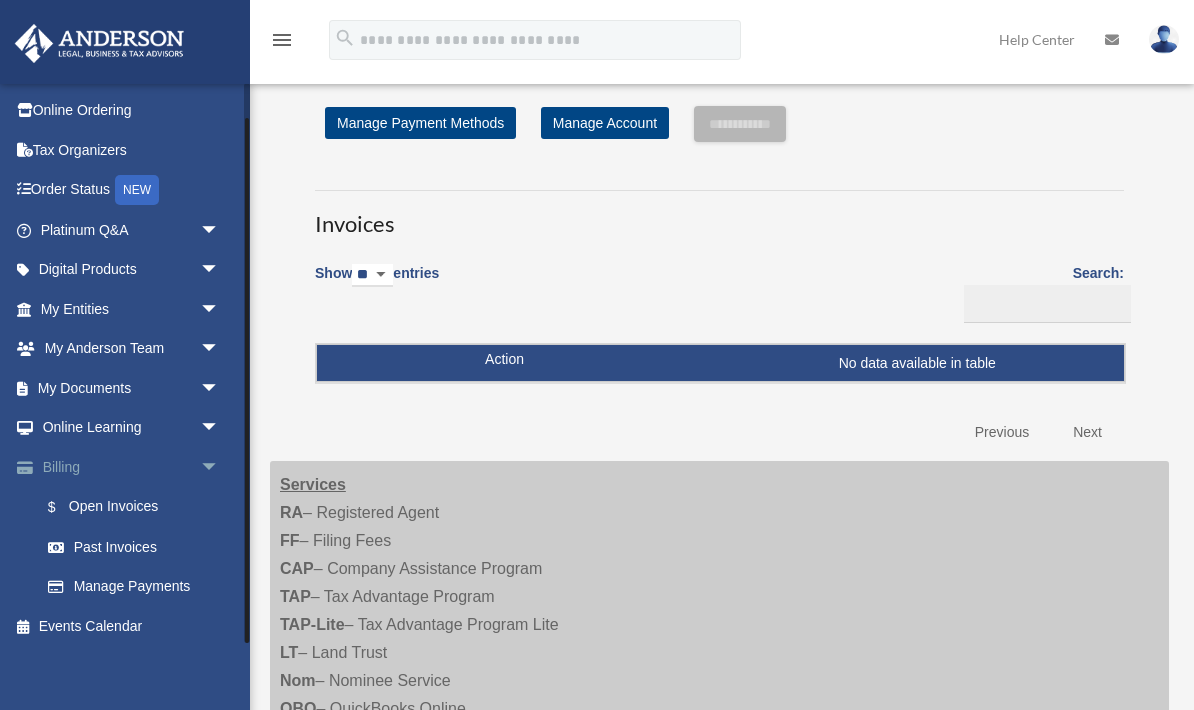click on "arrow_drop_down" at bounding box center [220, 467] 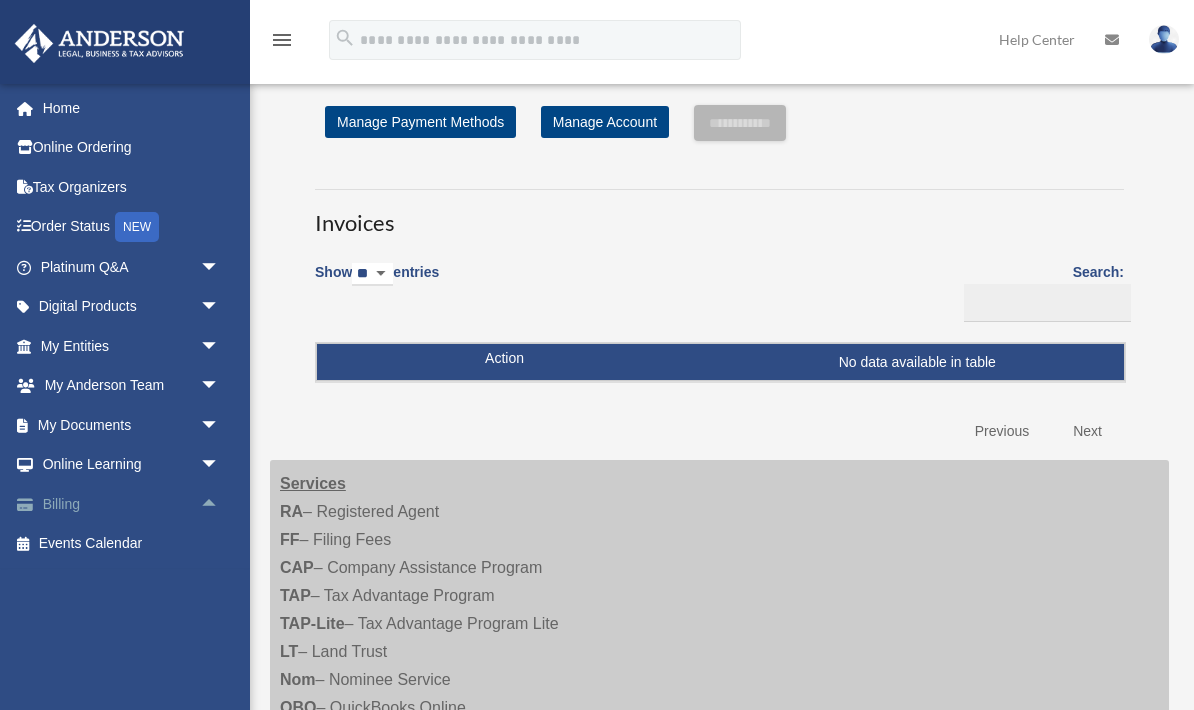 scroll, scrollTop: 23, scrollLeft: 0, axis: vertical 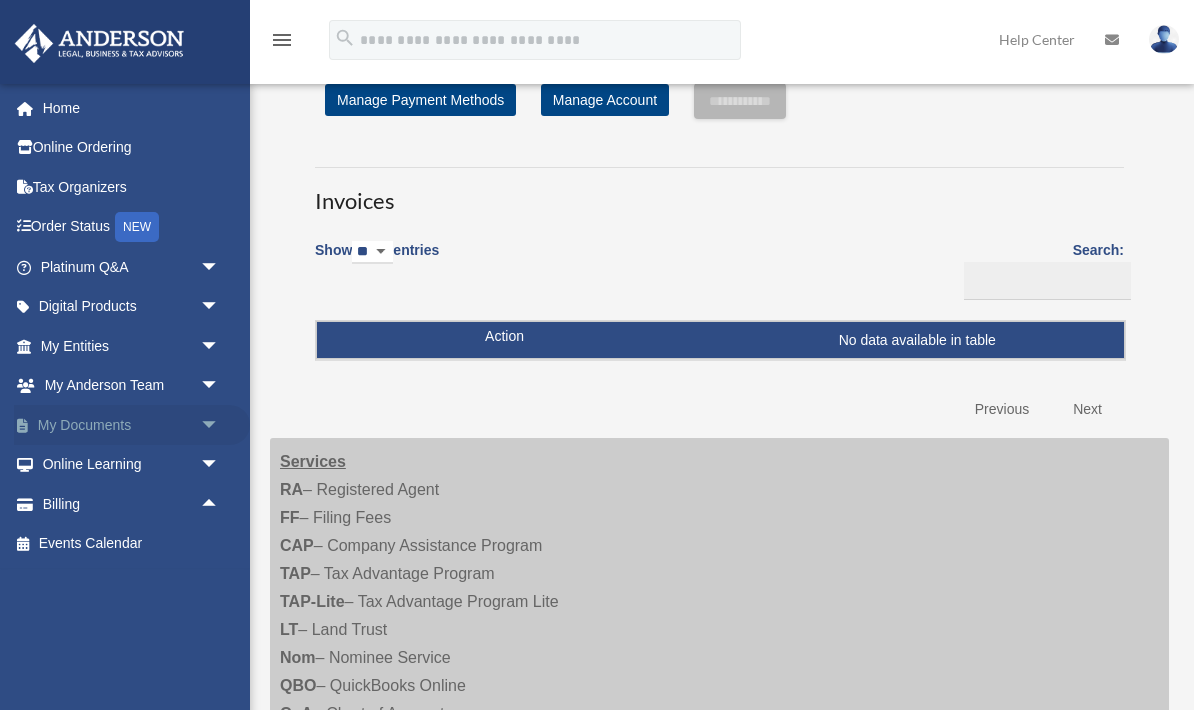 click on "arrow_drop_down" at bounding box center [220, 425] 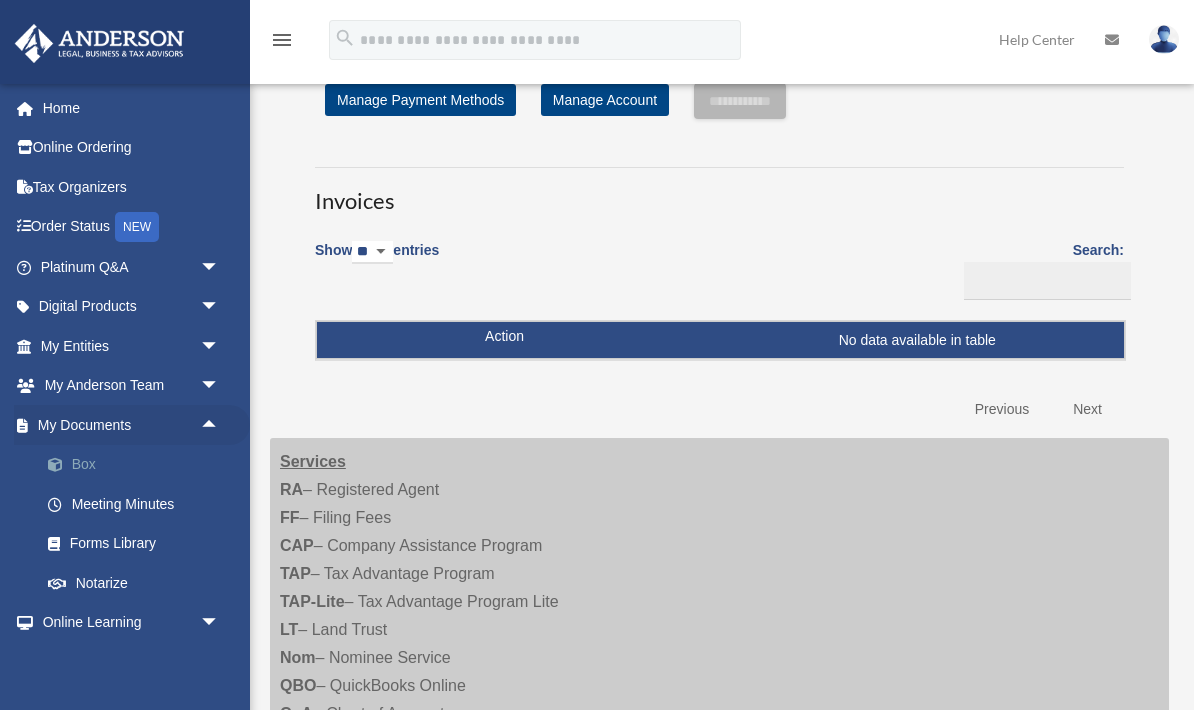 click on "Box" at bounding box center (139, 465) 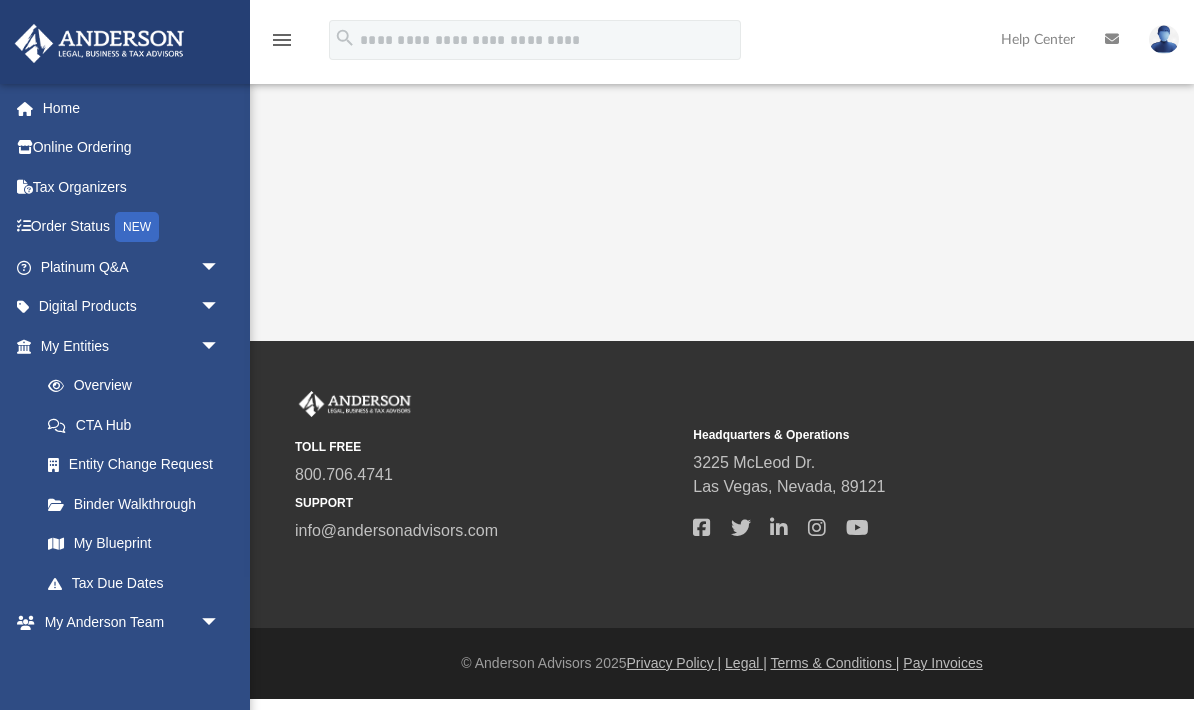 scroll, scrollTop: 0, scrollLeft: 0, axis: both 